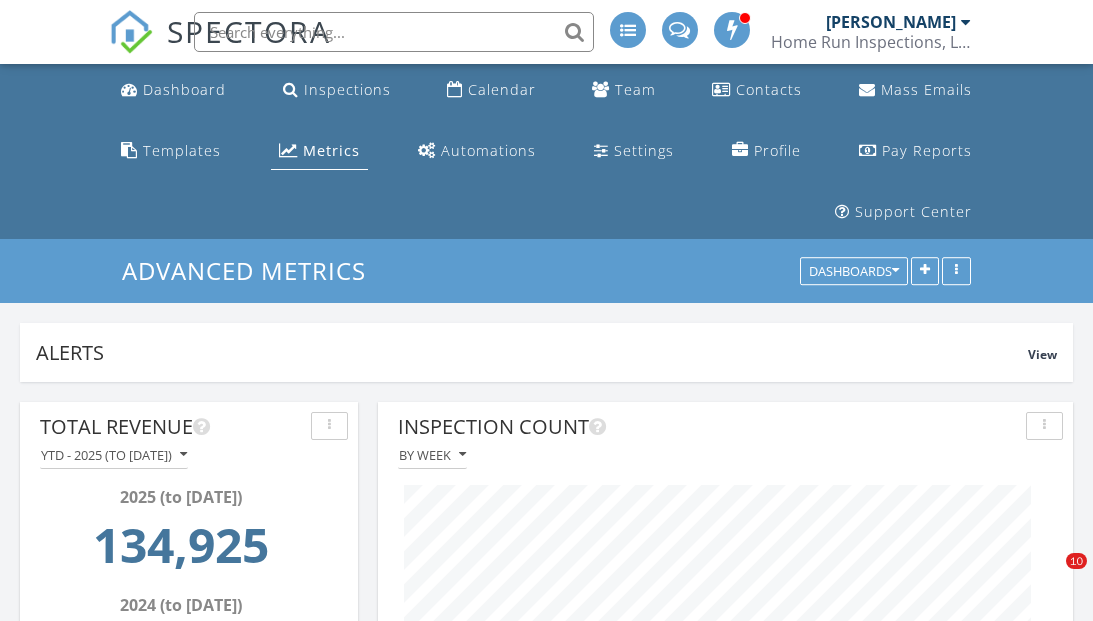 scroll, scrollTop: 636, scrollLeft: 0, axis: vertical 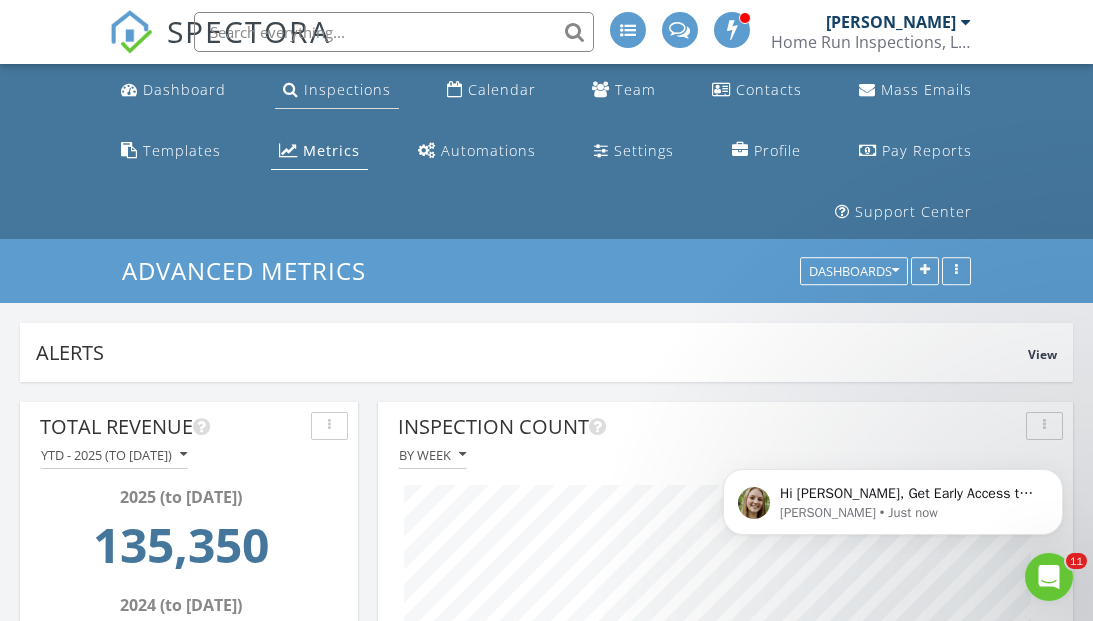 click on "Inspections" at bounding box center [347, 89] 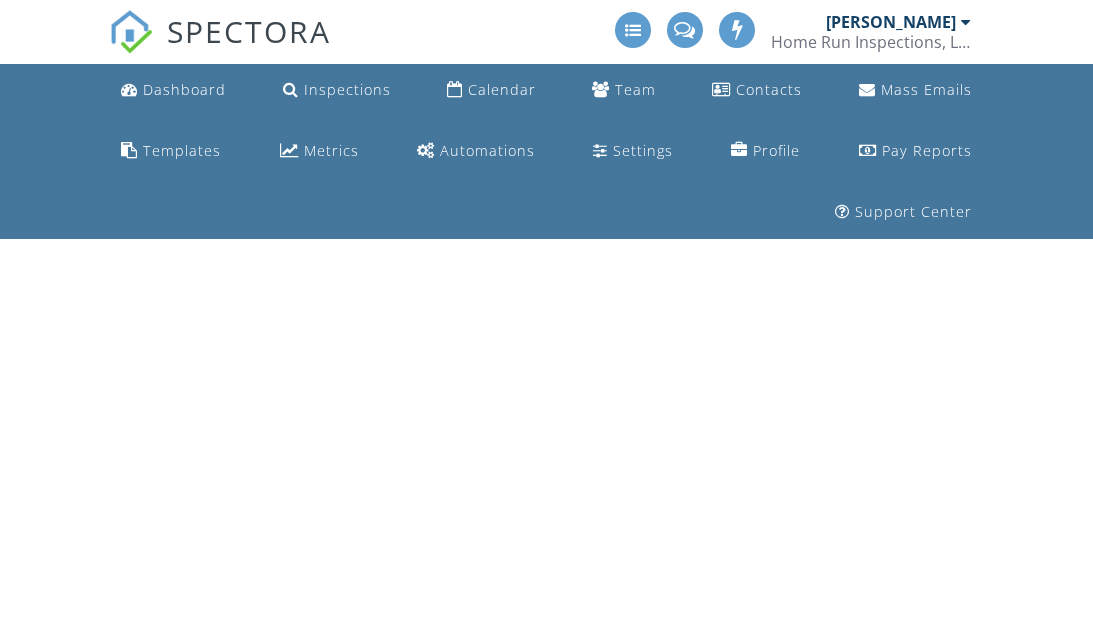 scroll, scrollTop: 0, scrollLeft: 0, axis: both 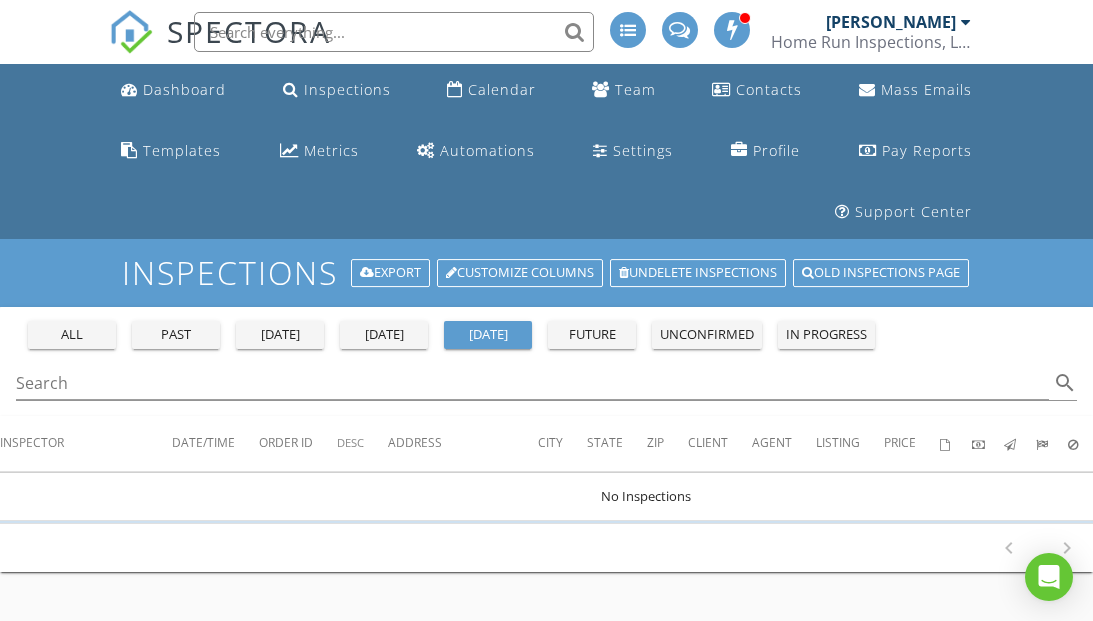 click on "SPECTORA
Scott Price
Home Run Inspections, LLC
Role:
Inspector
Change Role
Dashboard
New Inspection
Inspections
Calendar
Template Editor
Contacts
Mass Emails
Automations
Team
Metrics
Payments
Data Exports
Billing
Conversations
Tasks
Reporting
Advanced
Equipment
Settings
What's New
Sign Out" at bounding box center [546, 32] 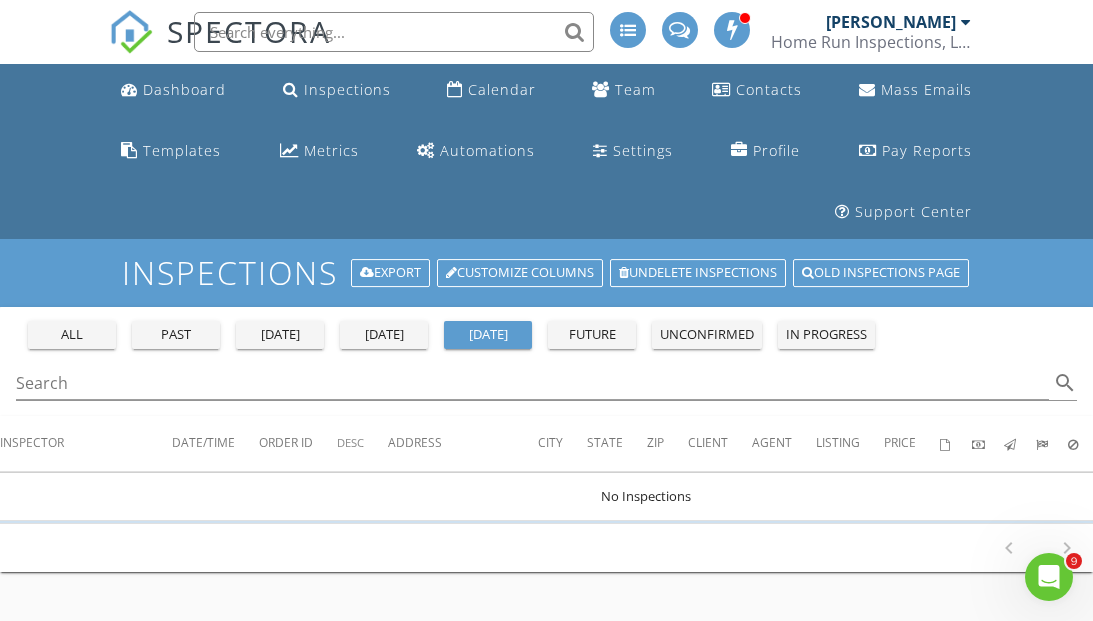 scroll, scrollTop: 0, scrollLeft: 0, axis: both 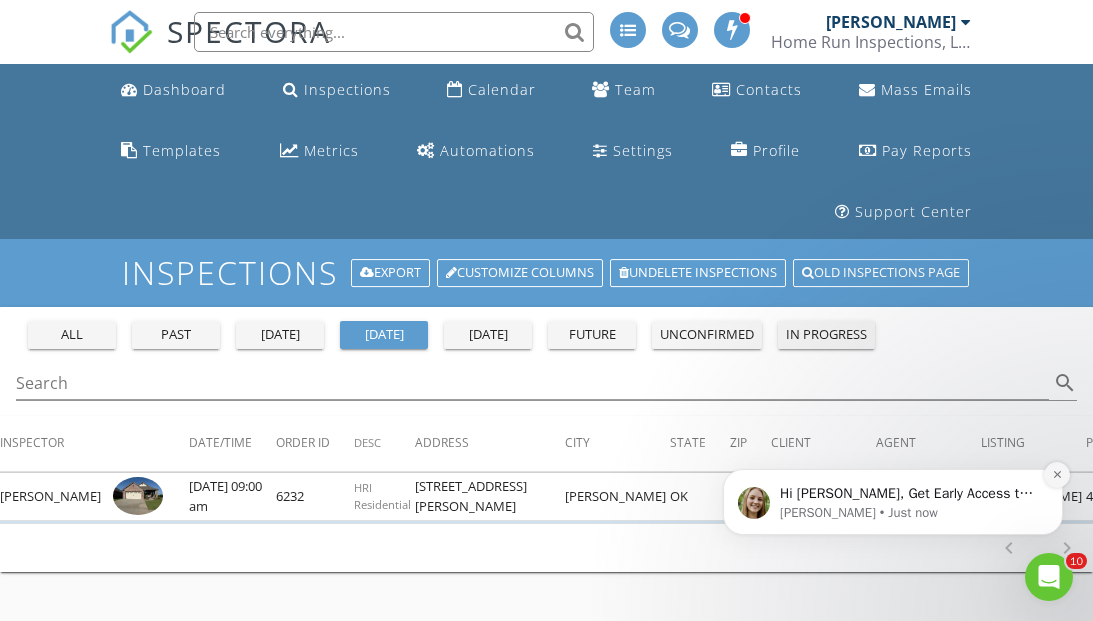 click 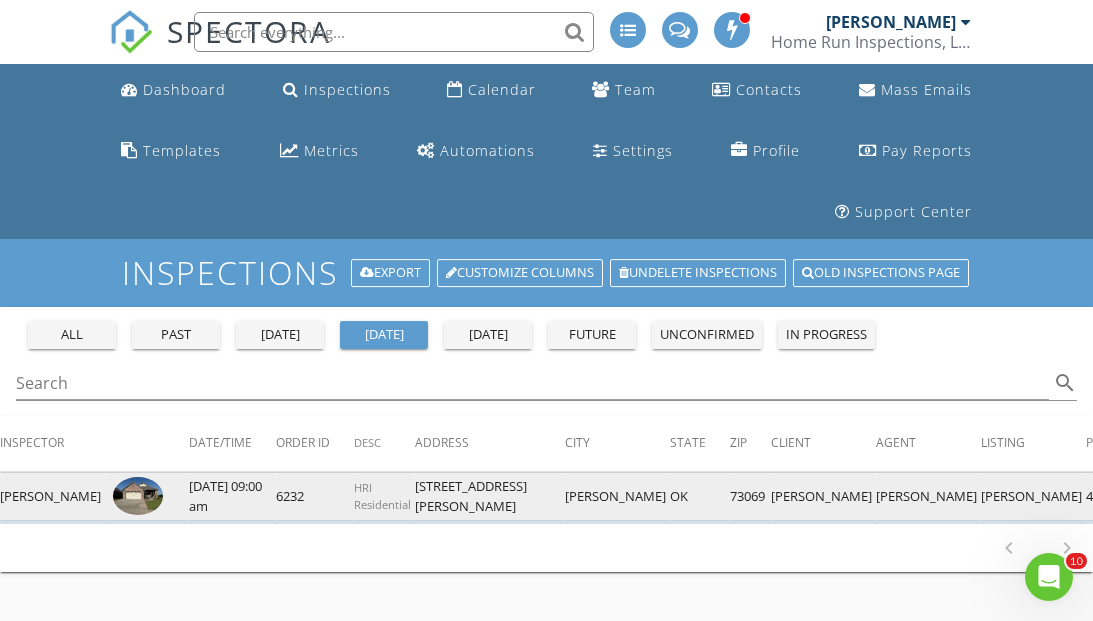 click at bounding box center (138, 495) 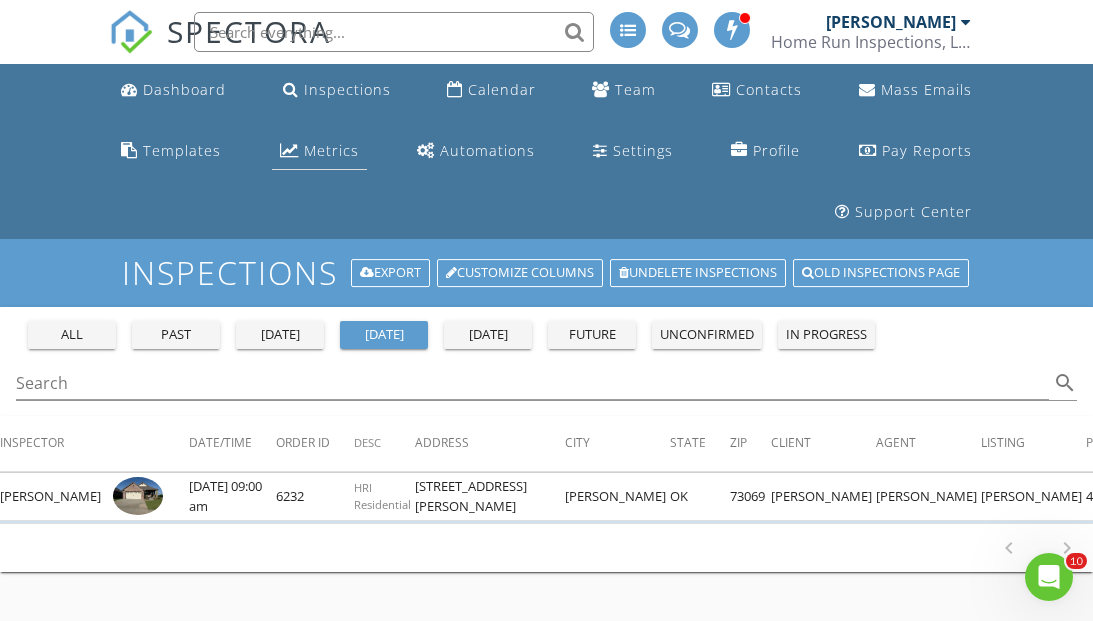 click on "Metrics" at bounding box center (331, 150) 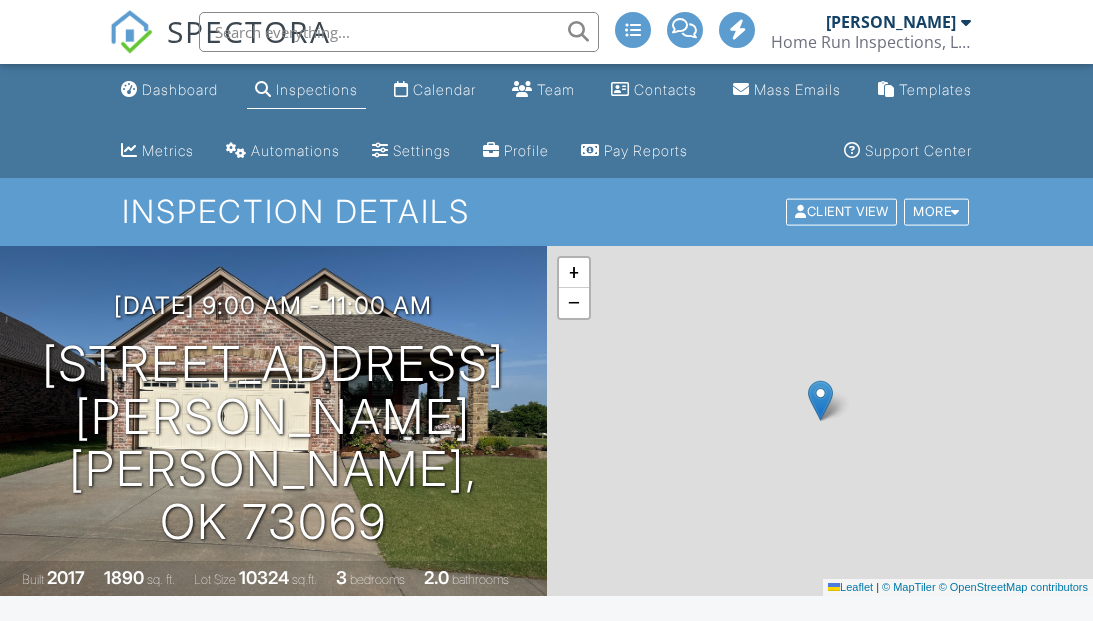 scroll, scrollTop: 0, scrollLeft: 0, axis: both 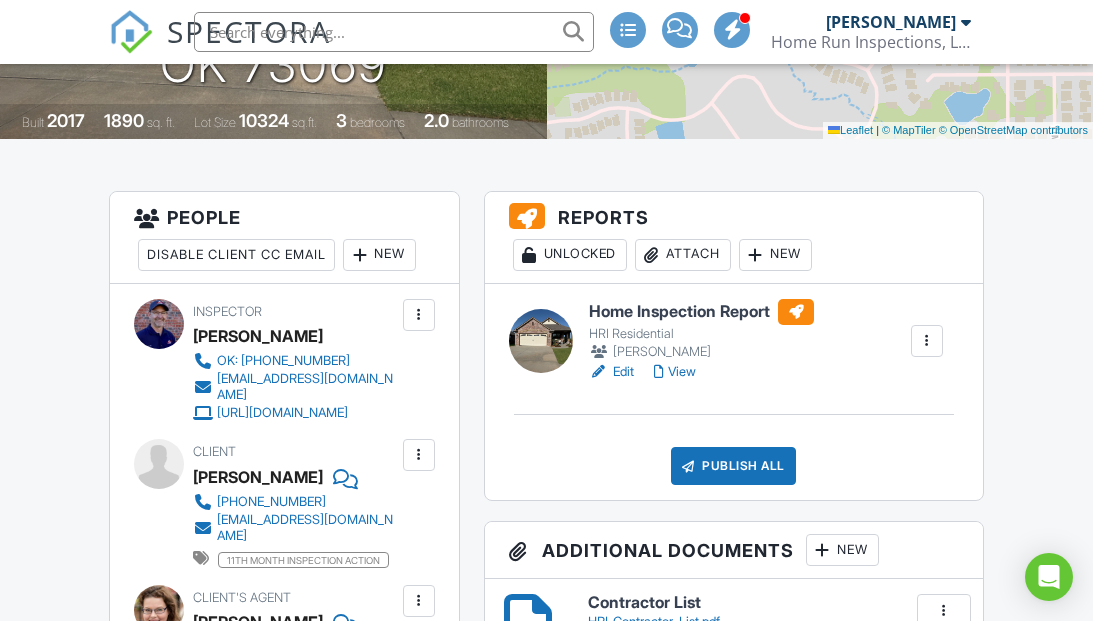 click on "Edit" at bounding box center (611, 372) 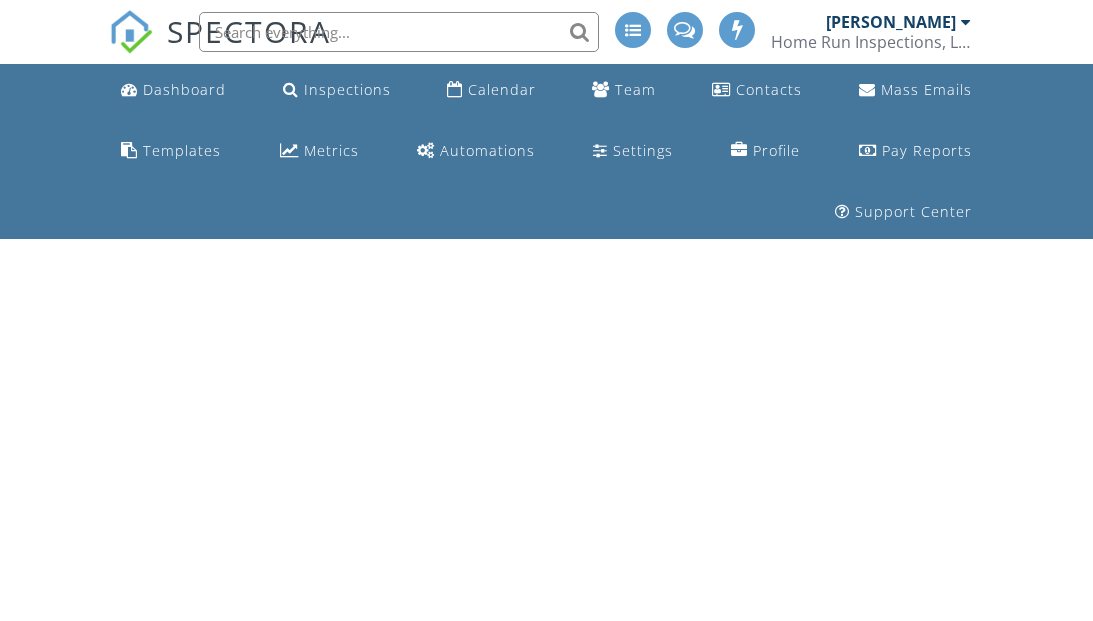 scroll, scrollTop: 0, scrollLeft: 0, axis: both 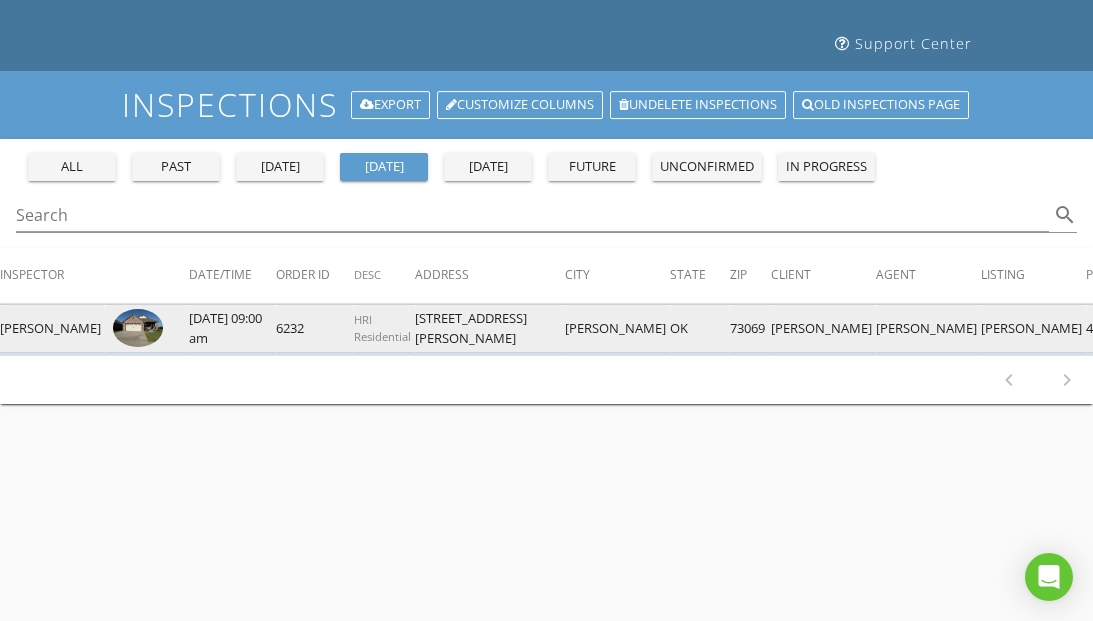 click at bounding box center (138, 327) 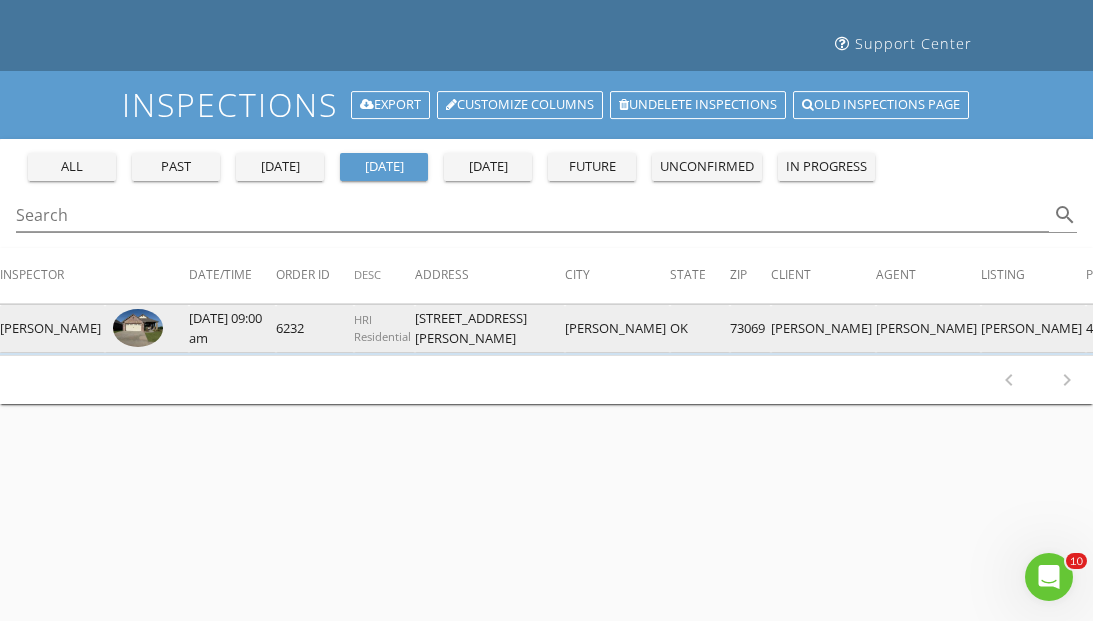 scroll, scrollTop: 0, scrollLeft: 0, axis: both 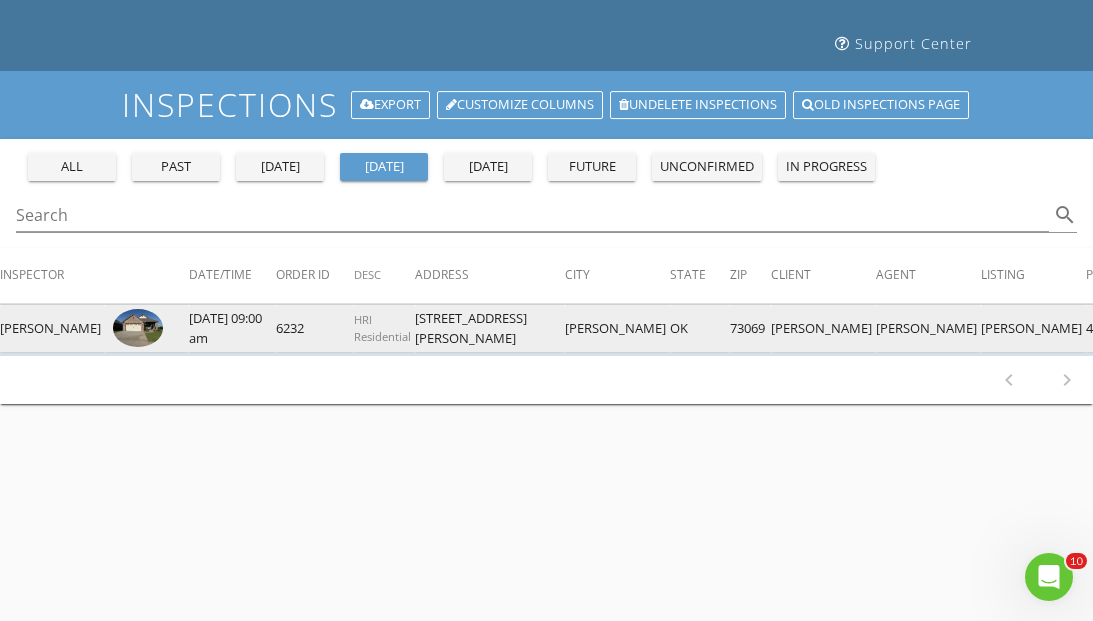 click at bounding box center (138, 327) 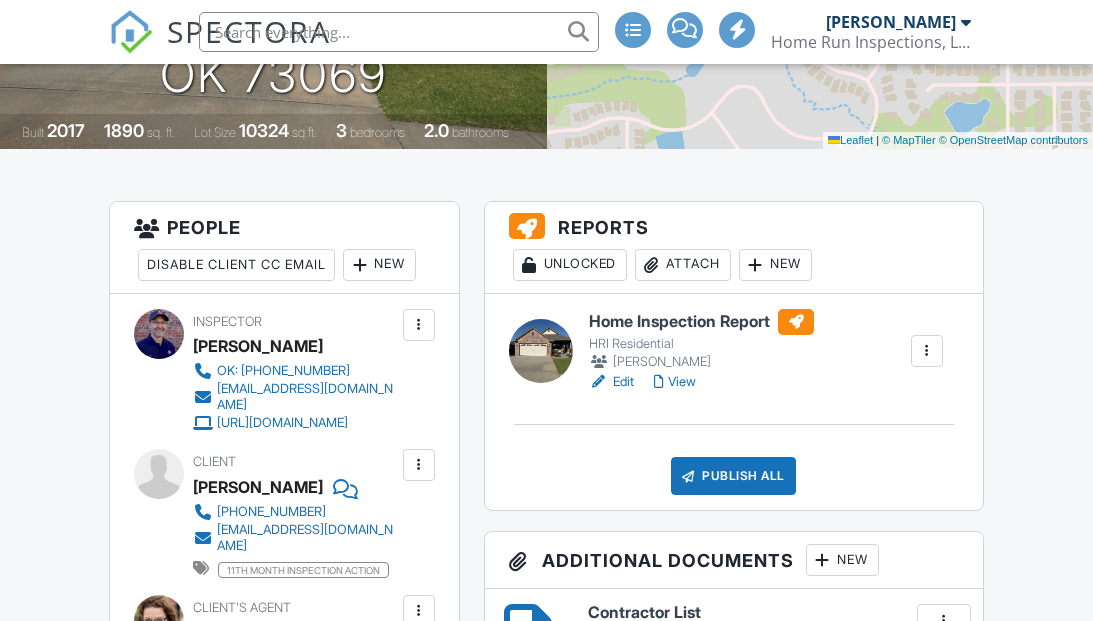 scroll, scrollTop: 0, scrollLeft: 0, axis: both 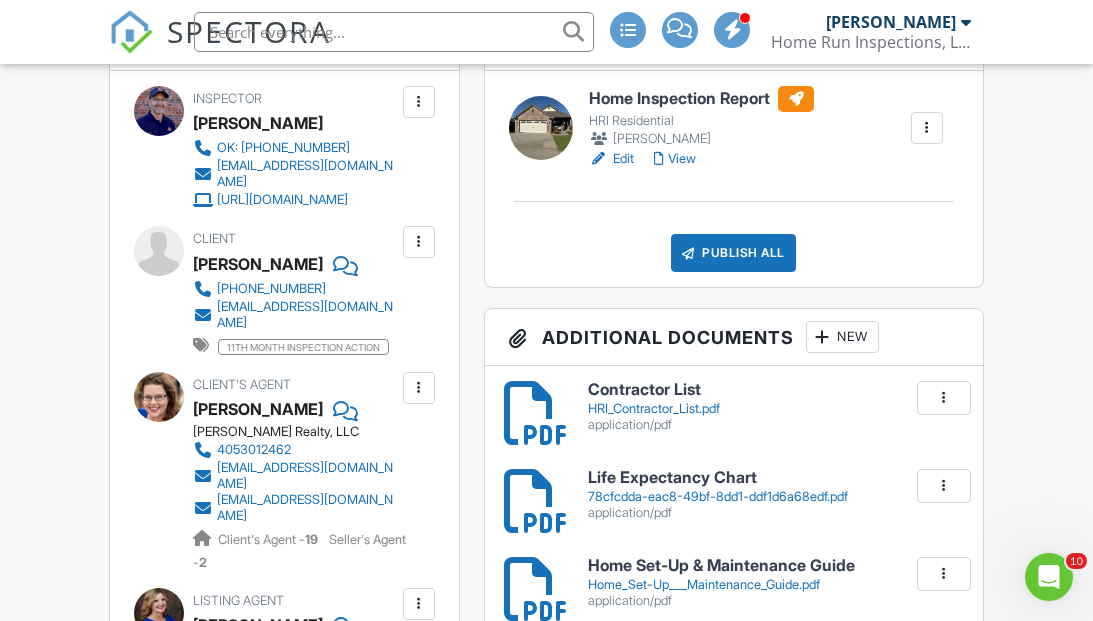 click on "View" at bounding box center [675, 159] 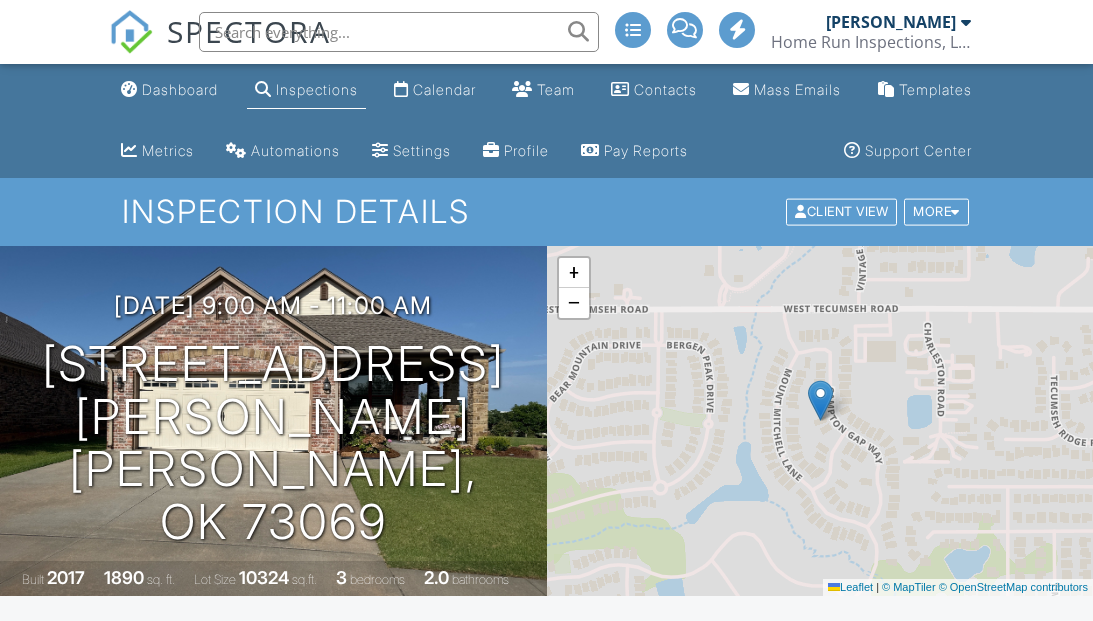 scroll, scrollTop: 0, scrollLeft: 0, axis: both 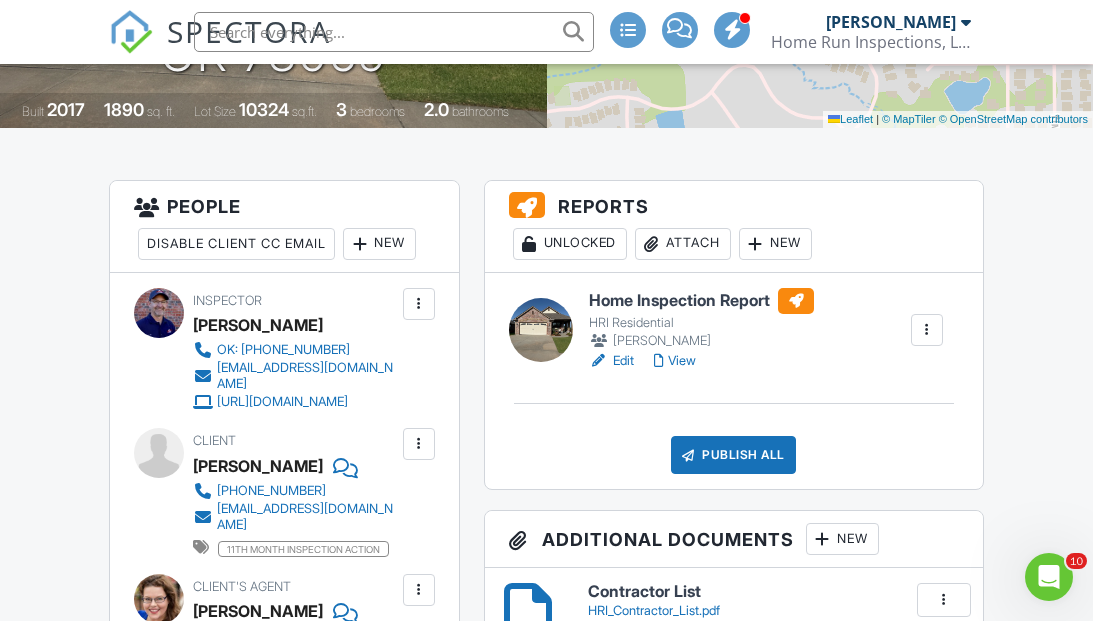 click on "Edit" at bounding box center (611, 361) 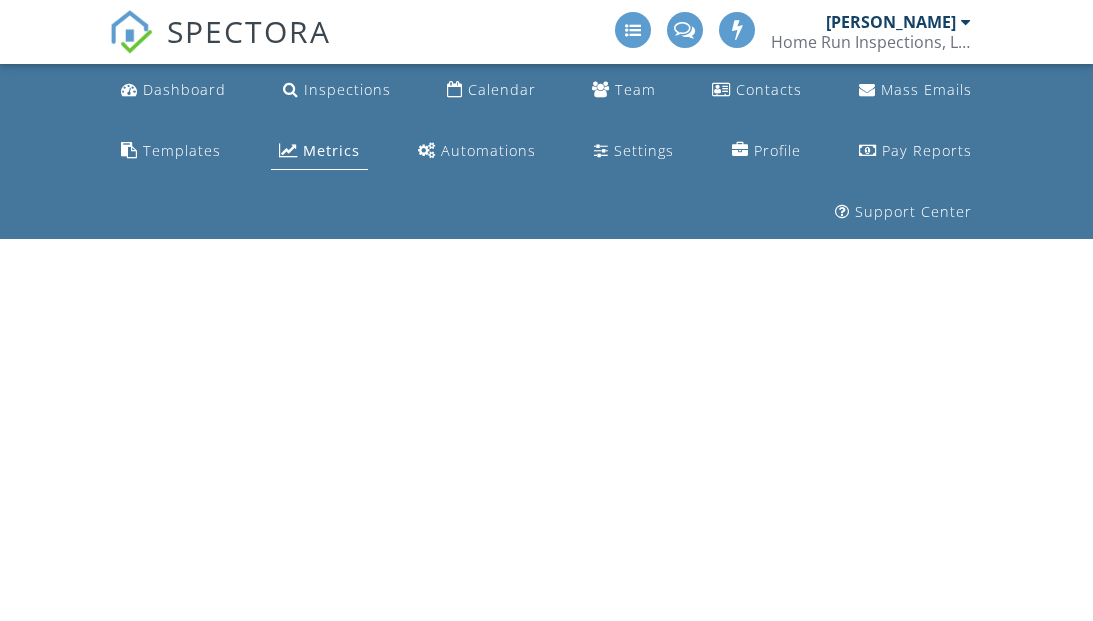 scroll, scrollTop: 0, scrollLeft: 0, axis: both 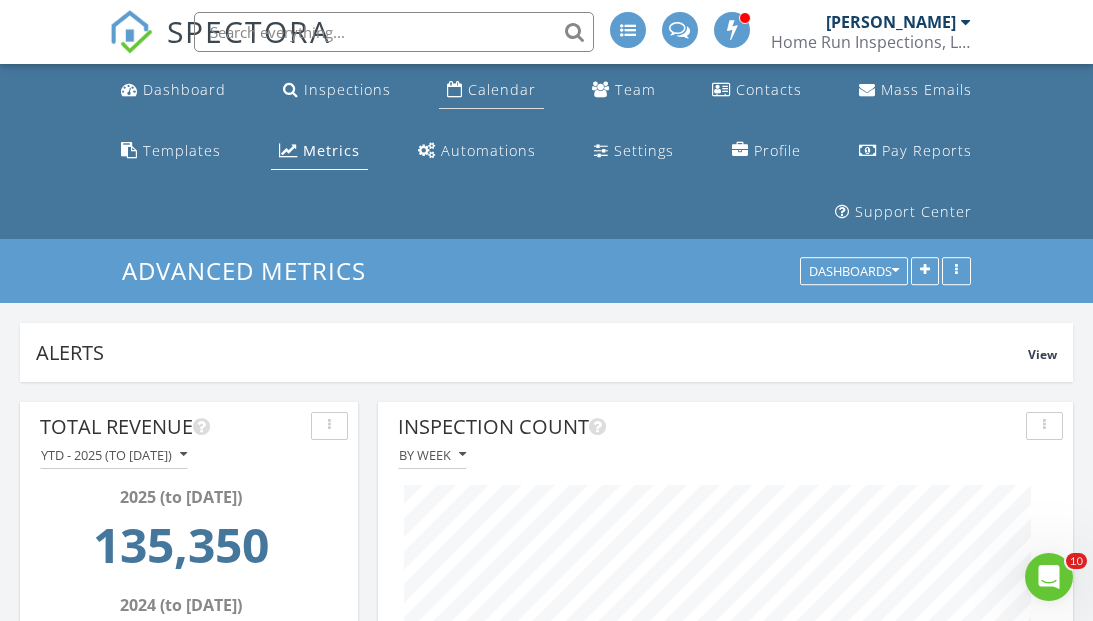 click on "Calendar" at bounding box center (502, 89) 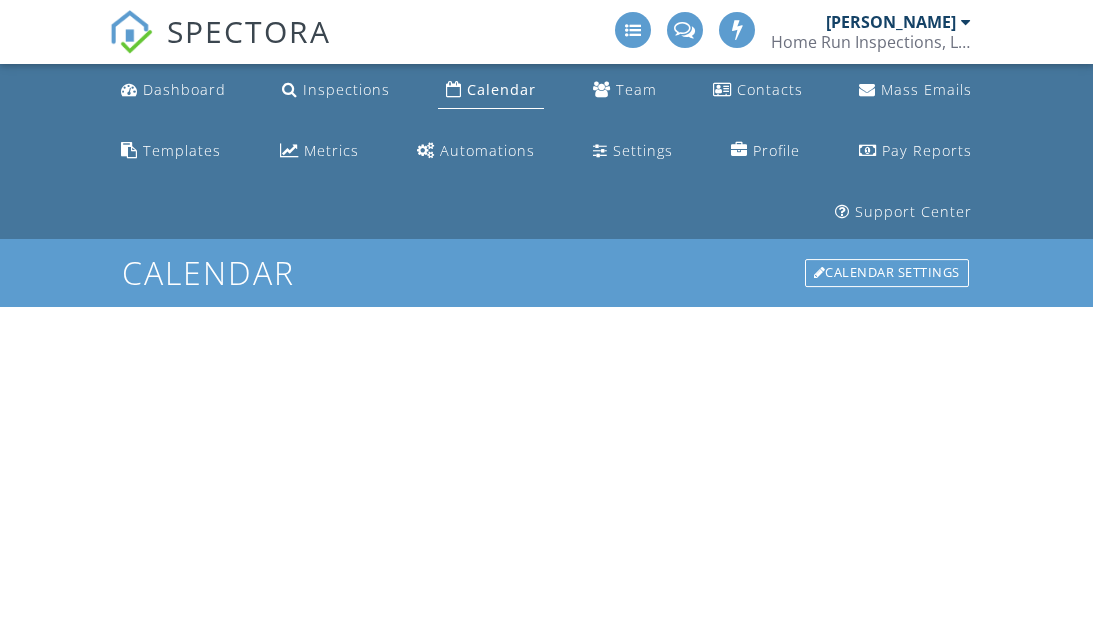 scroll, scrollTop: 0, scrollLeft: 0, axis: both 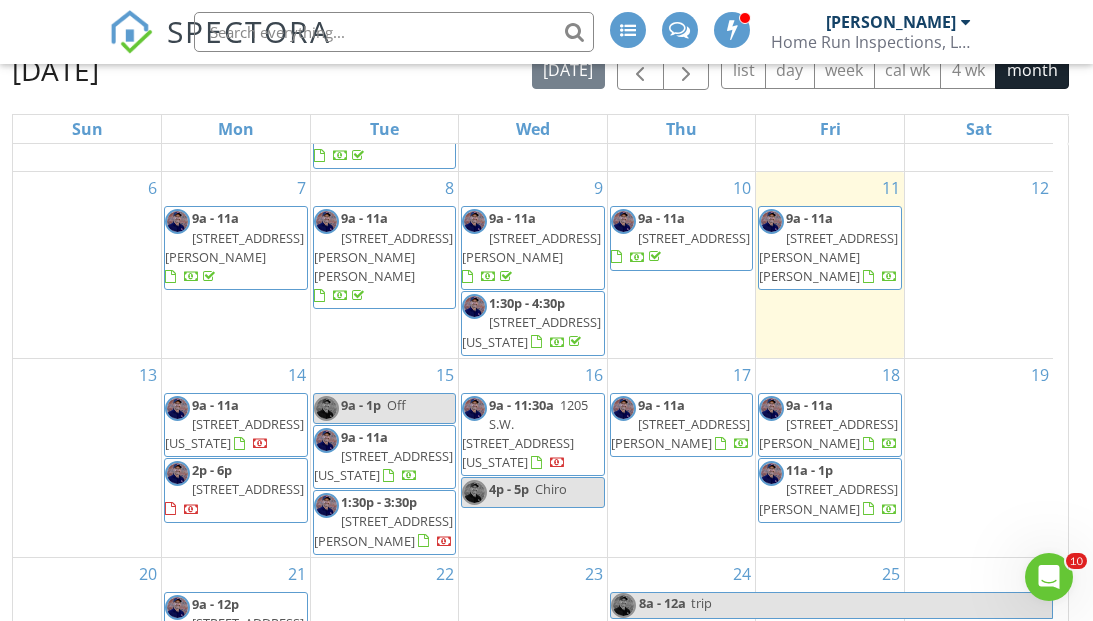 click on "3434 Crampton Gap Way, Norman 73069" at bounding box center (828, 257) 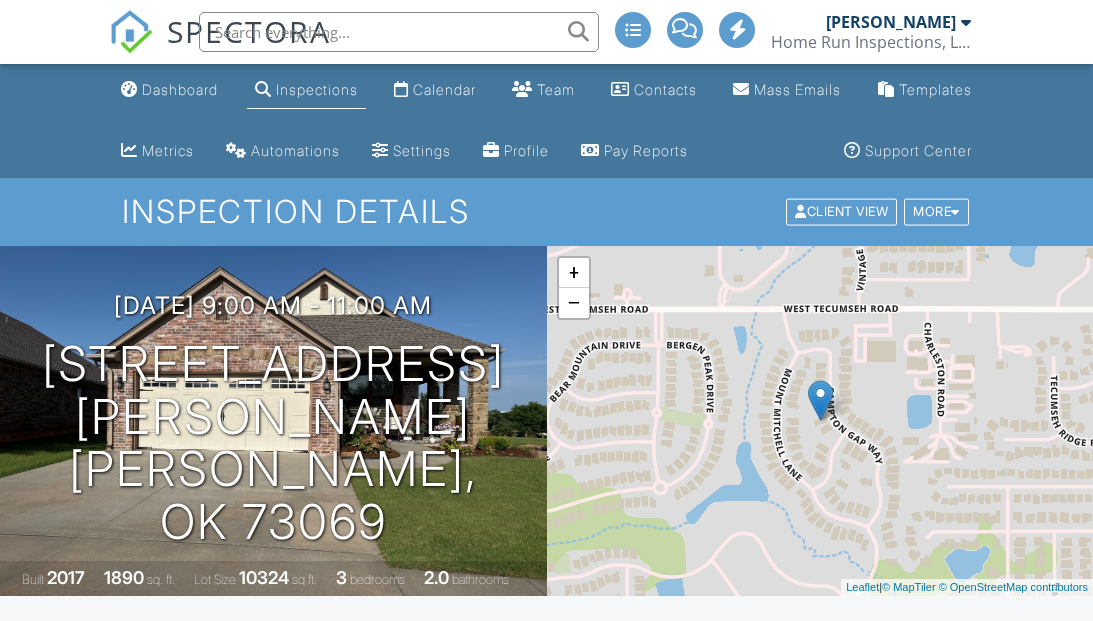 scroll, scrollTop: 235, scrollLeft: 0, axis: vertical 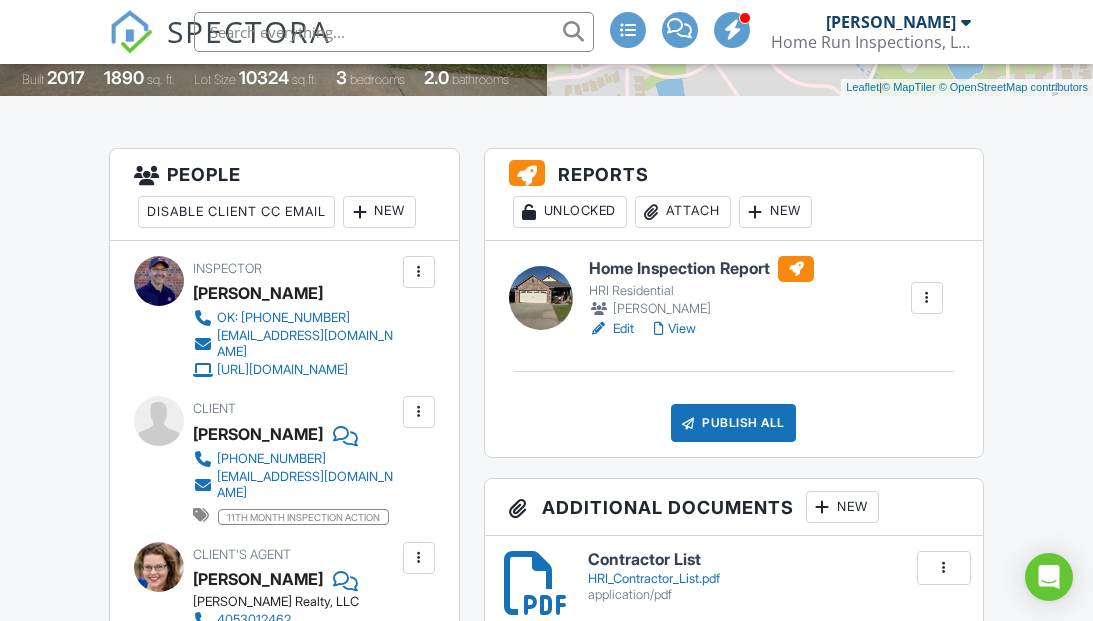 click on "View" at bounding box center (675, 329) 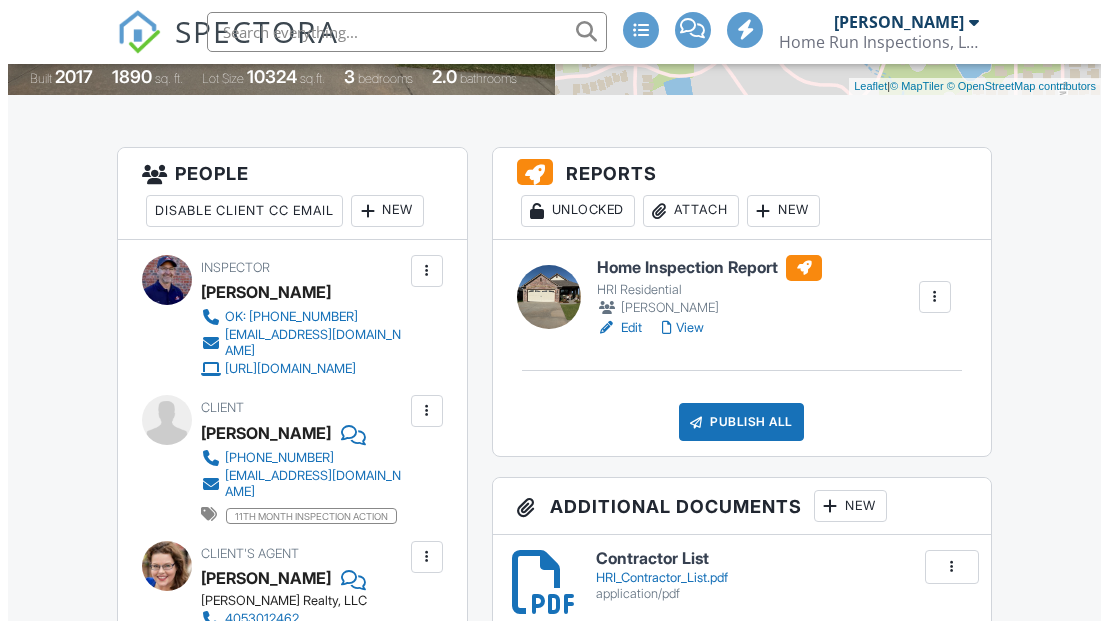 scroll, scrollTop: 0, scrollLeft: 0, axis: both 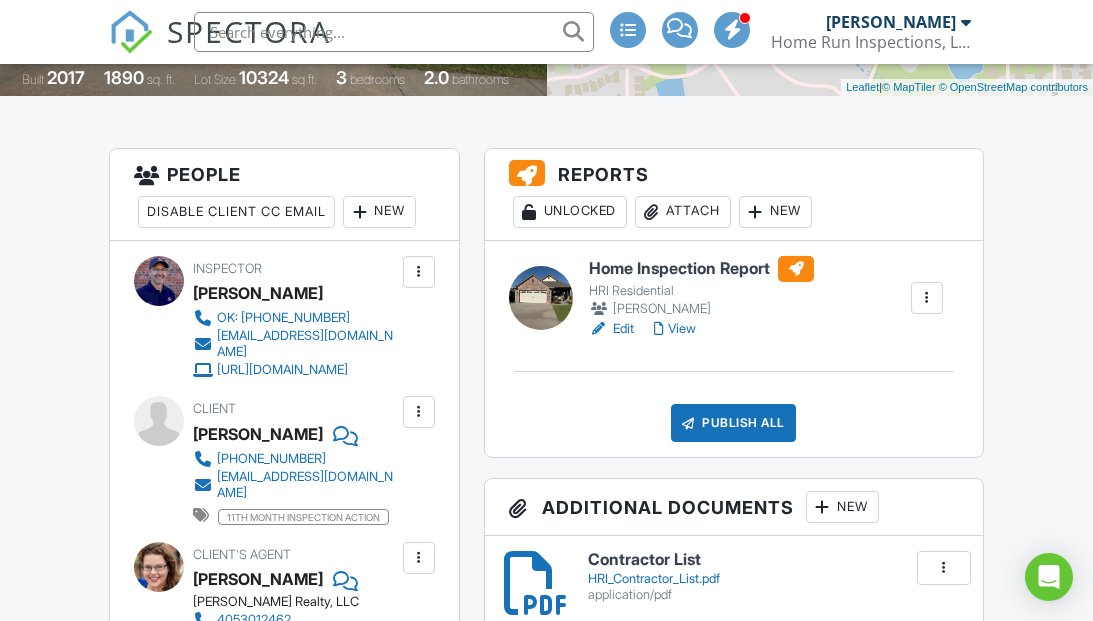 click on "Attach" at bounding box center (683, 212) 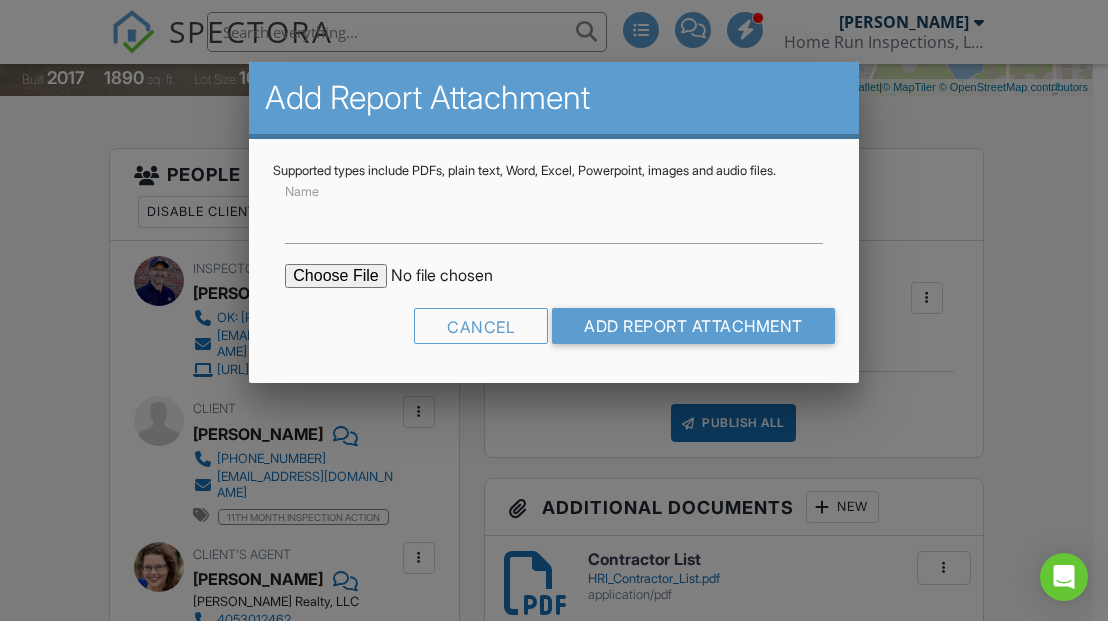 click at bounding box center (455, 276) 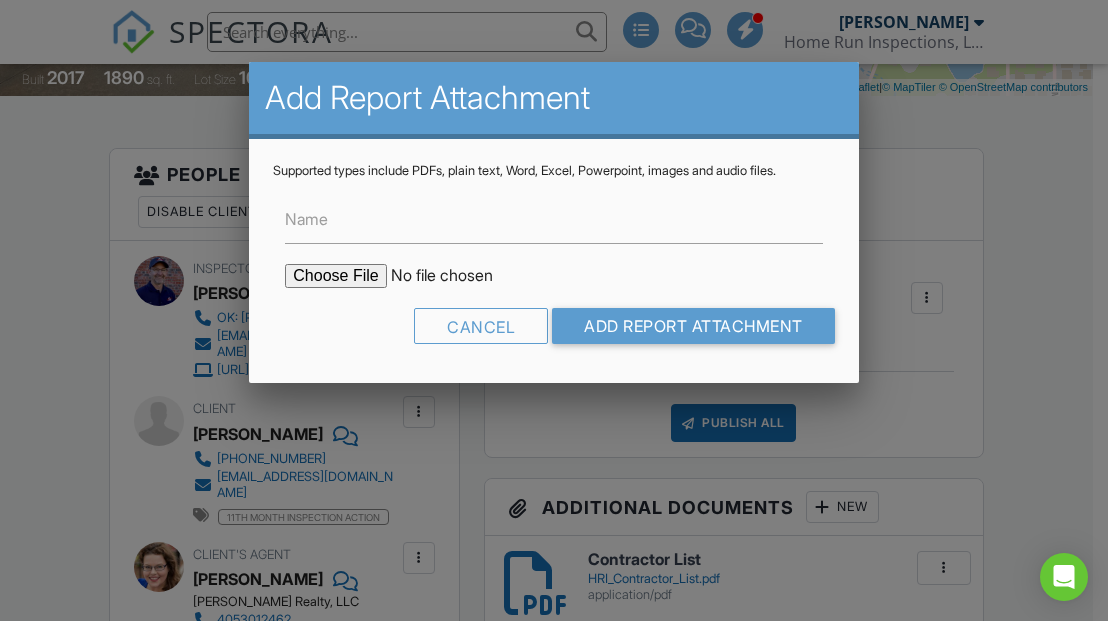 type on "C:\fakepath\[STREET_ADDRESS][PERSON_NAME]pdf" 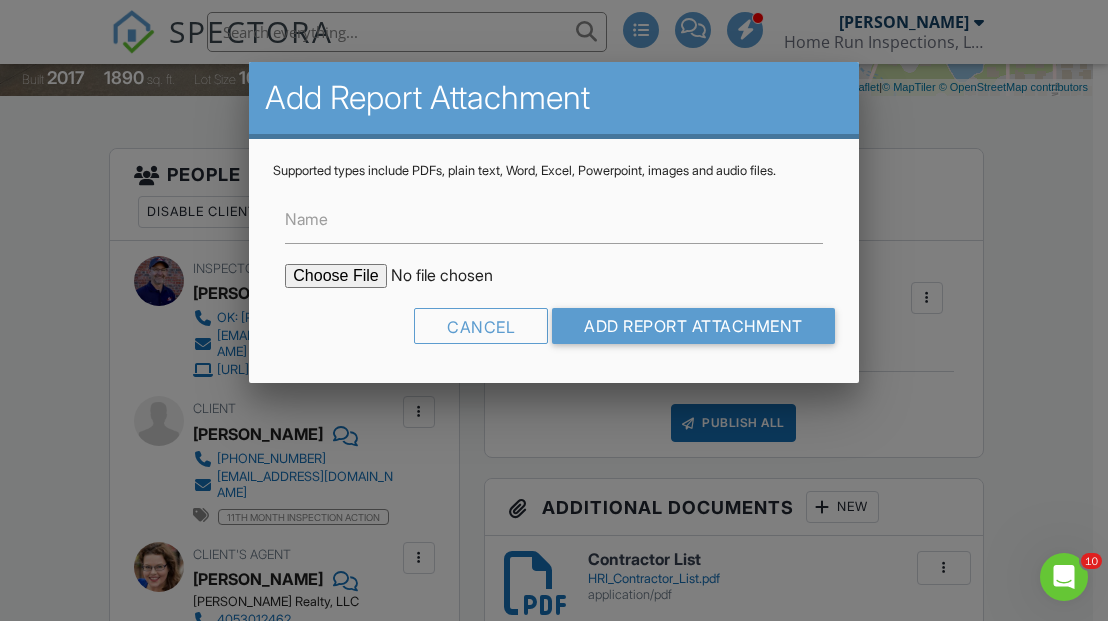 scroll, scrollTop: 0, scrollLeft: 0, axis: both 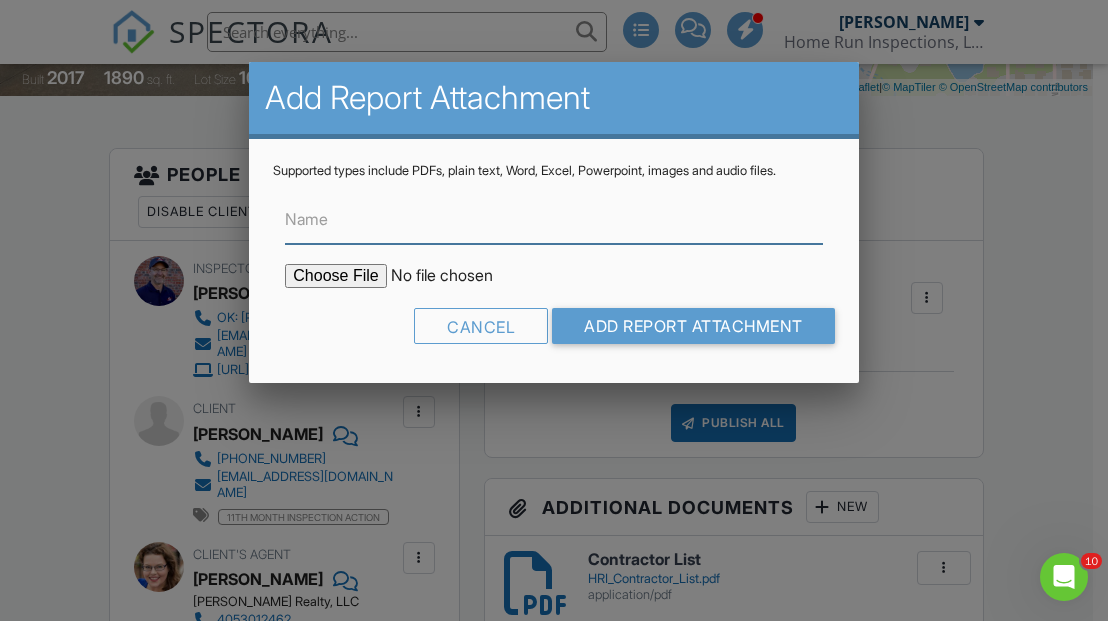 click on "Name" at bounding box center (553, 219) 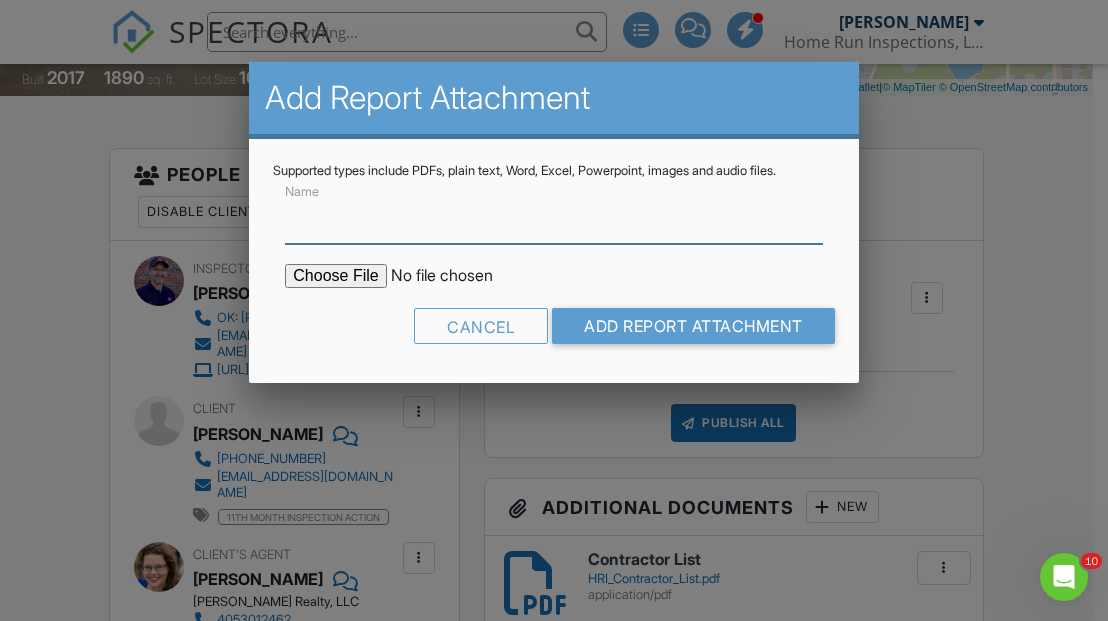 type on "Termite Inspection Report" 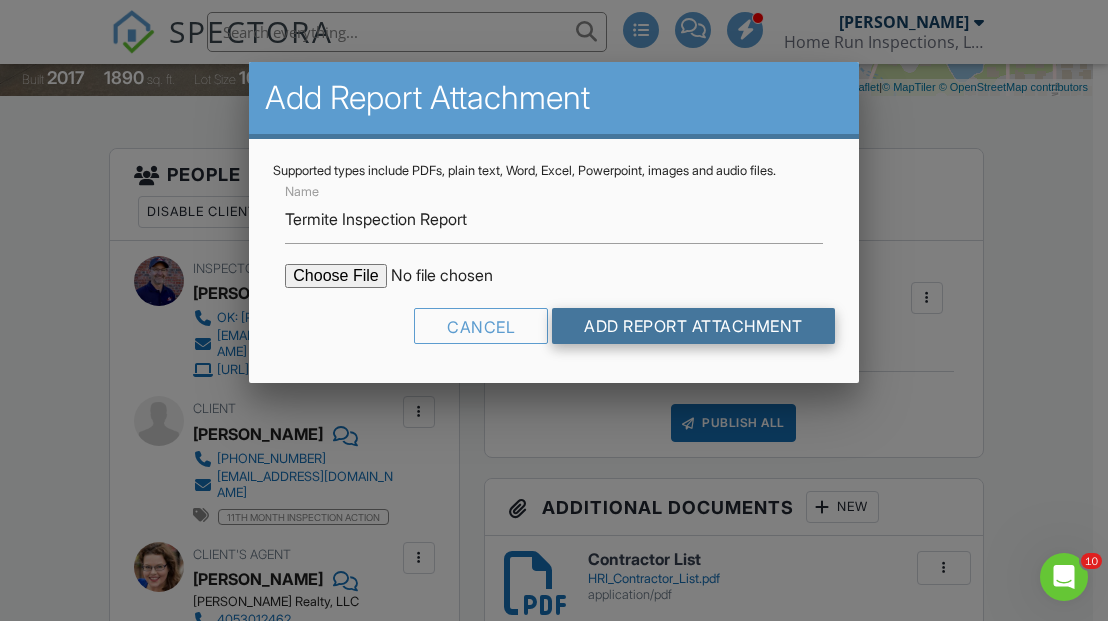 click on "Add Report Attachment" at bounding box center (693, 326) 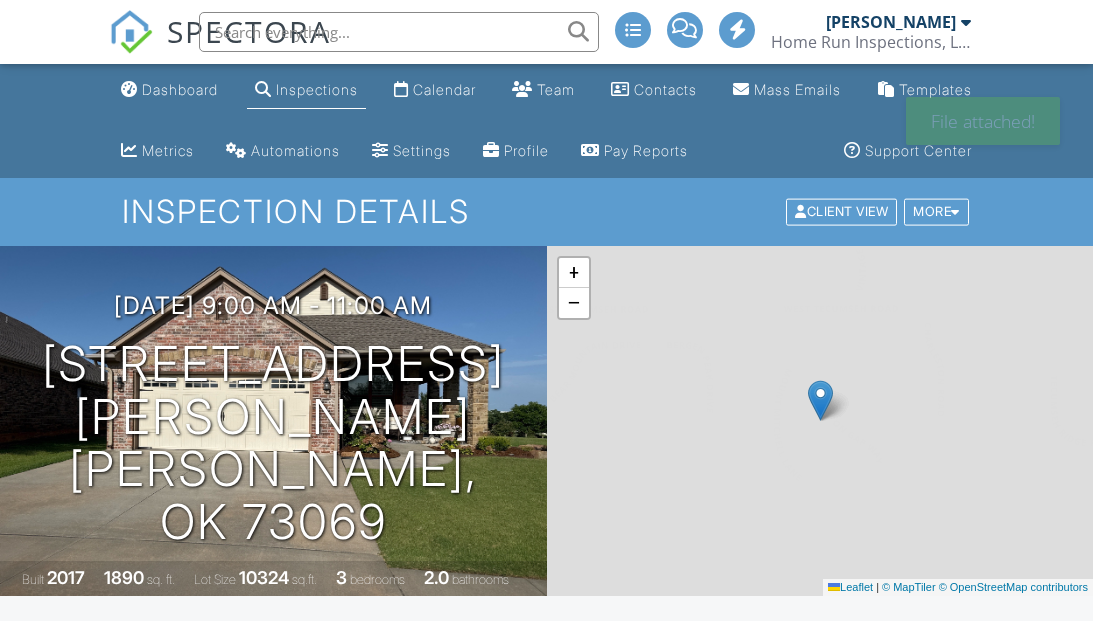 scroll, scrollTop: 0, scrollLeft: 0, axis: both 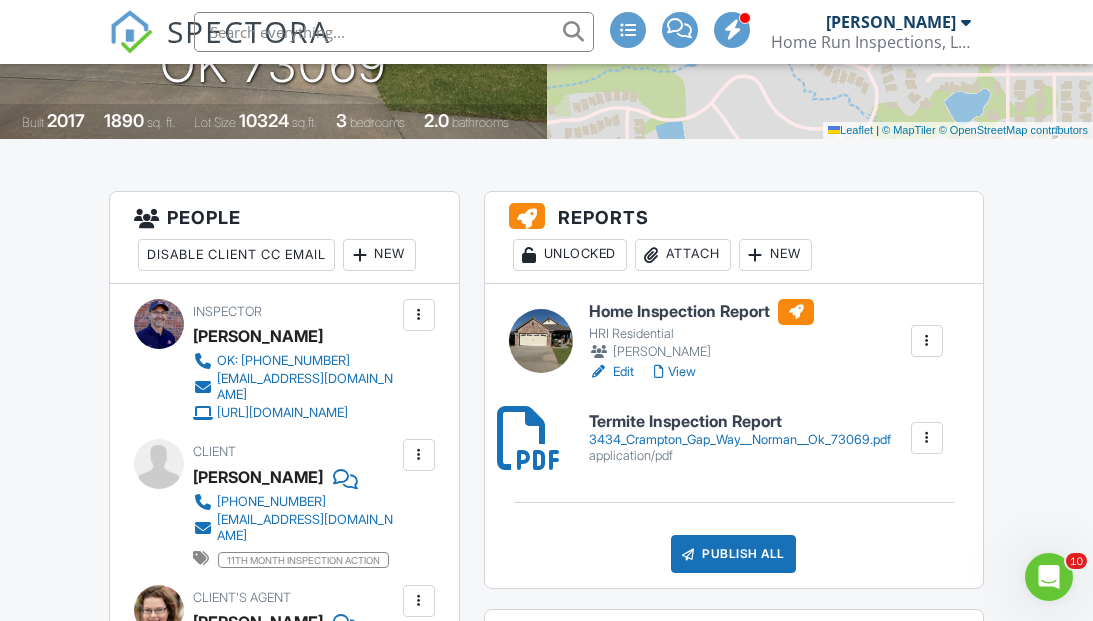 click at bounding box center [927, 438] 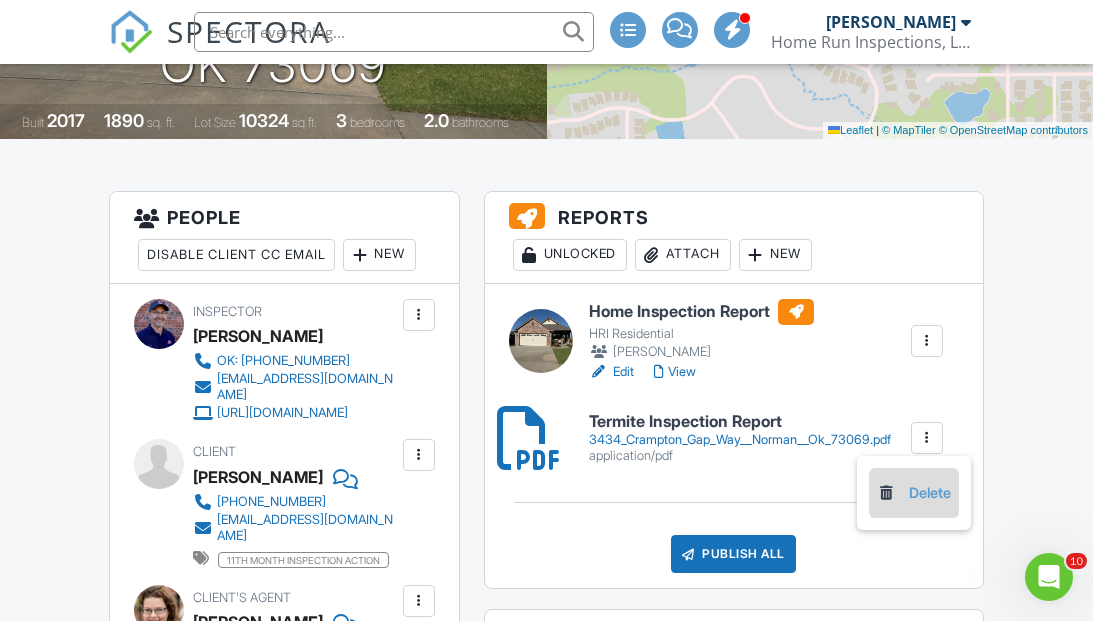 click on "Delete" at bounding box center [914, 493] 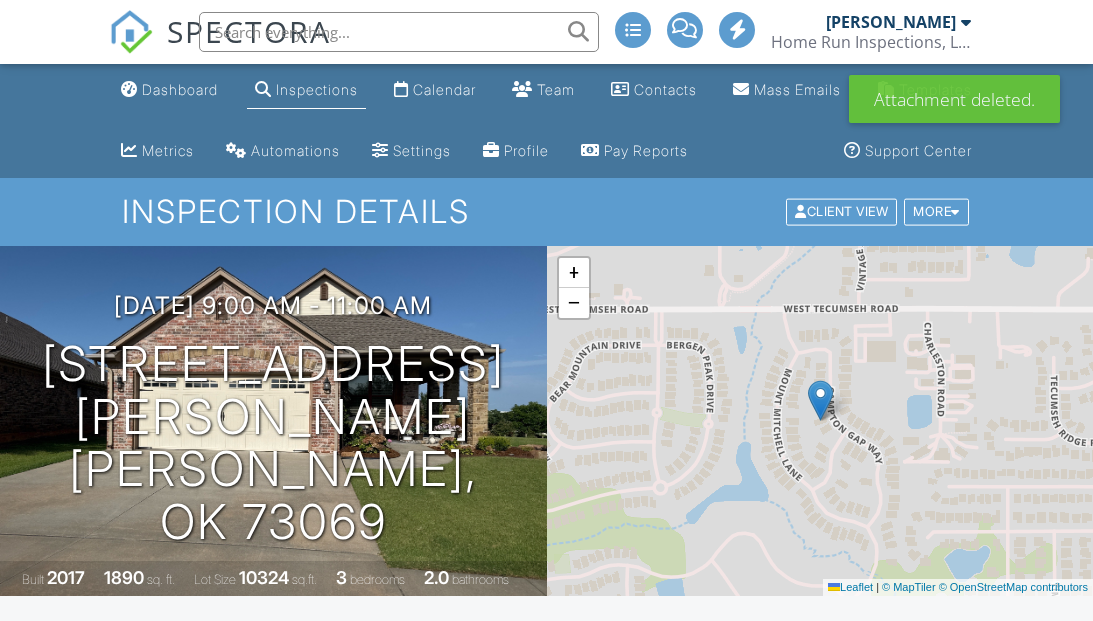 scroll, scrollTop: 0, scrollLeft: 0, axis: both 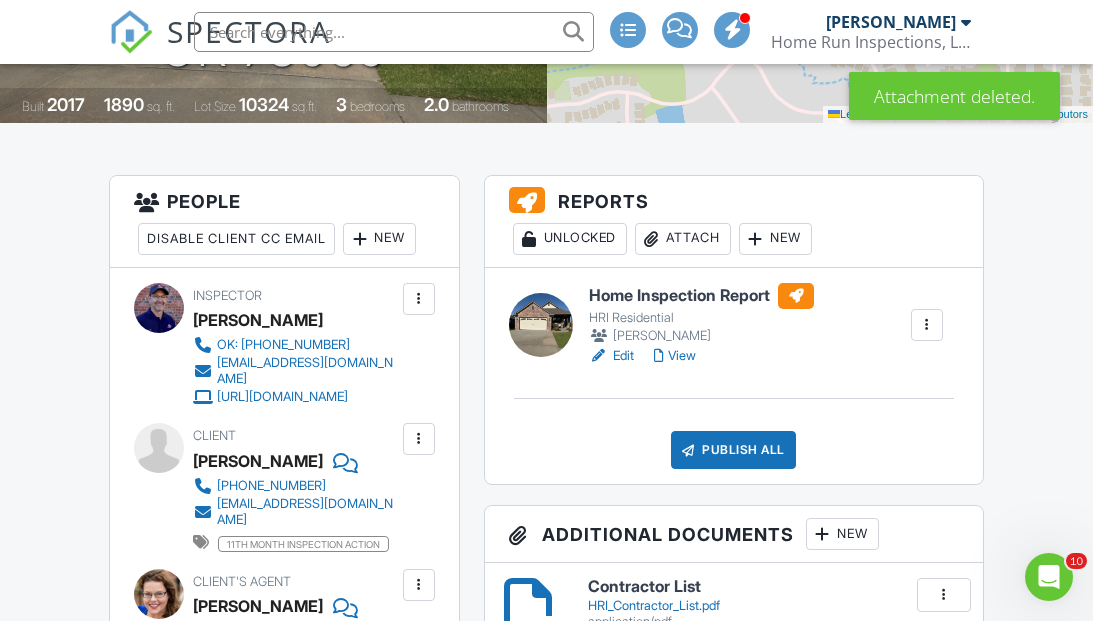 click on "Attach" at bounding box center [683, 239] 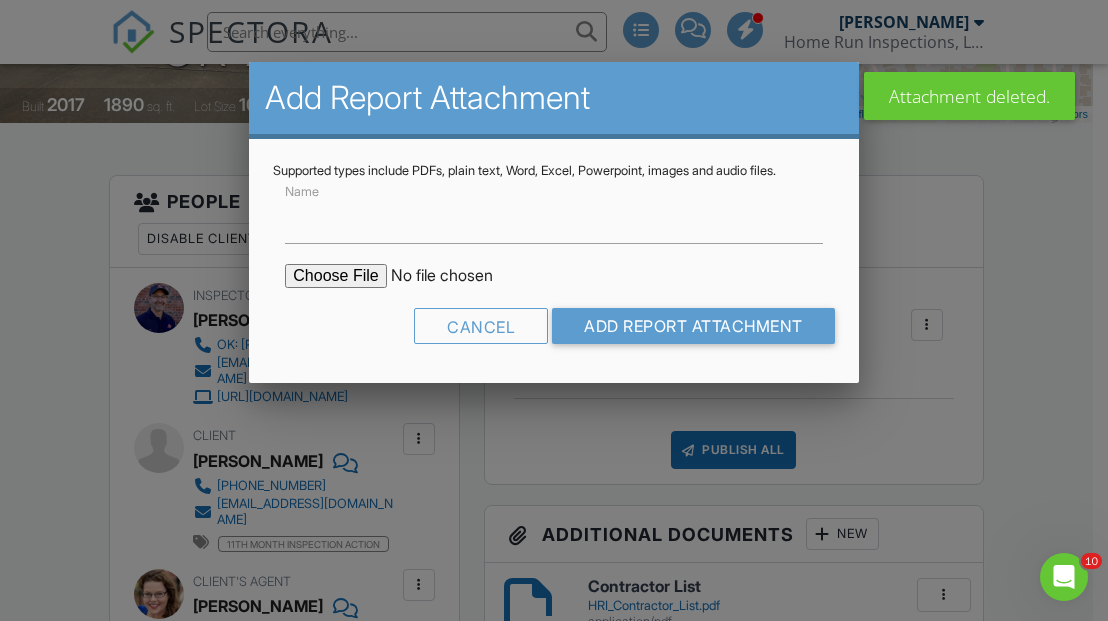 click at bounding box center [455, 276] 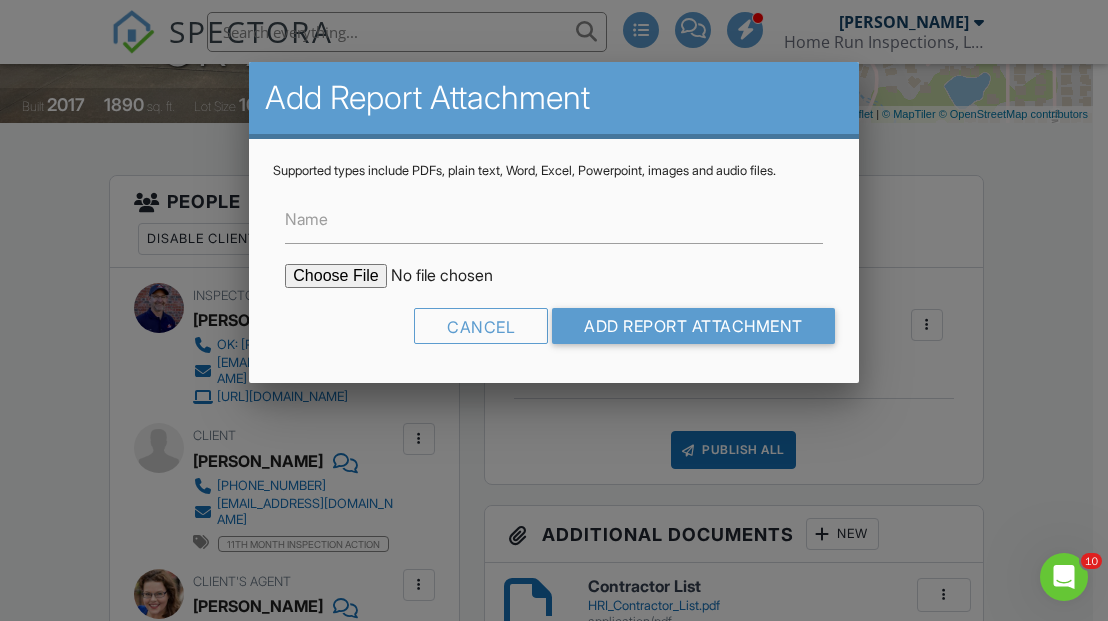 type on "C:\fakepath\3434 Crampton Gap Way, Norman, Ok 73069.pdf" 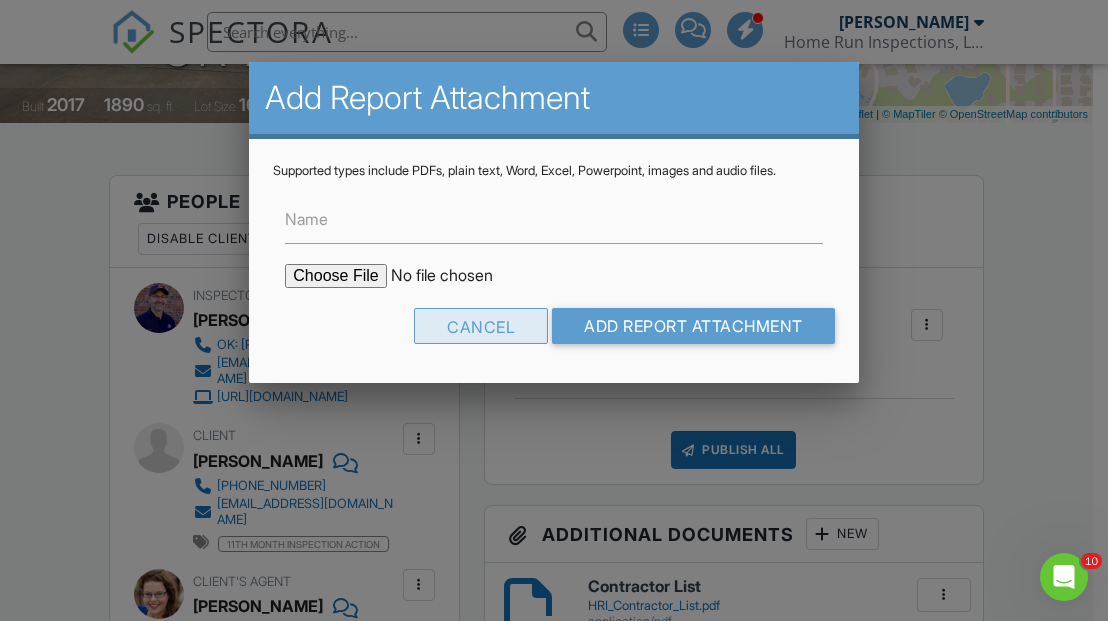 click on "Cancel" at bounding box center [481, 326] 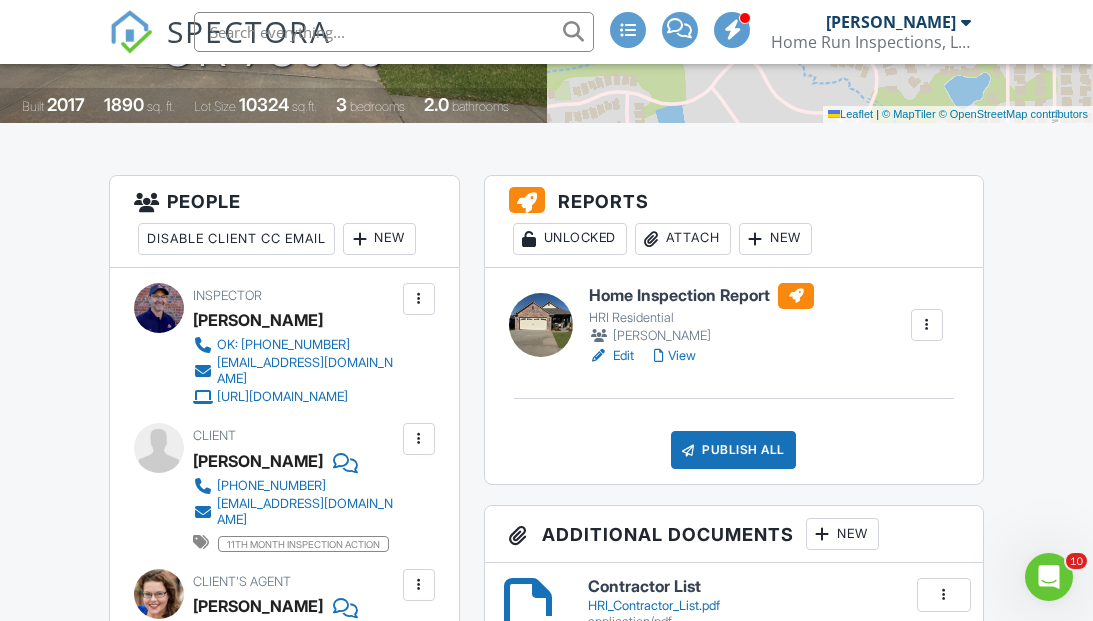 click on "Attach" at bounding box center [683, 239] 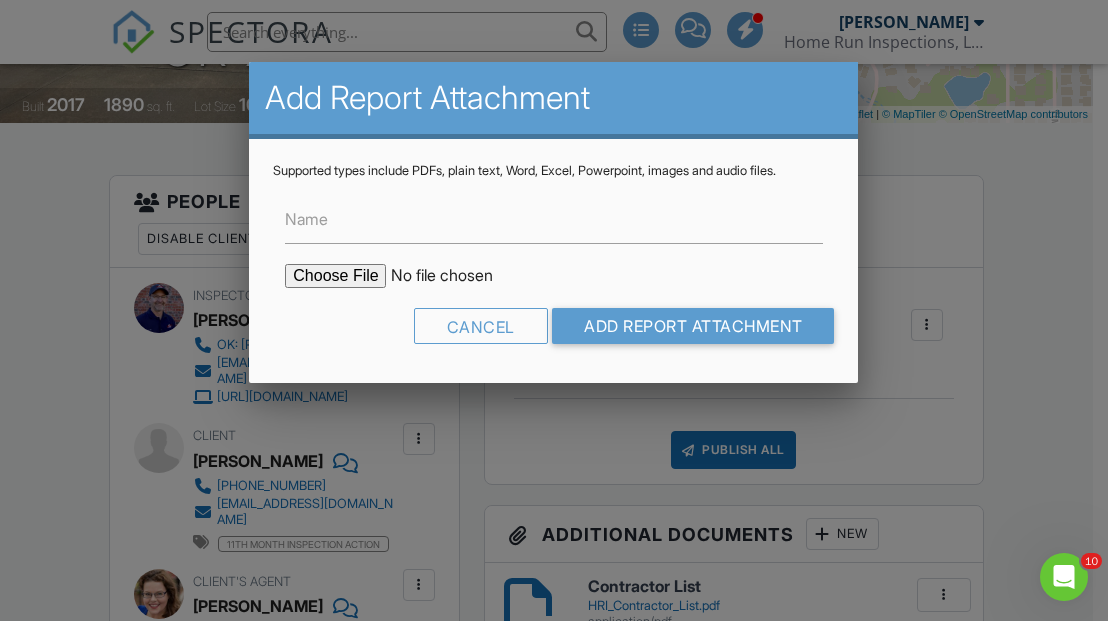 click at bounding box center (455, 276) 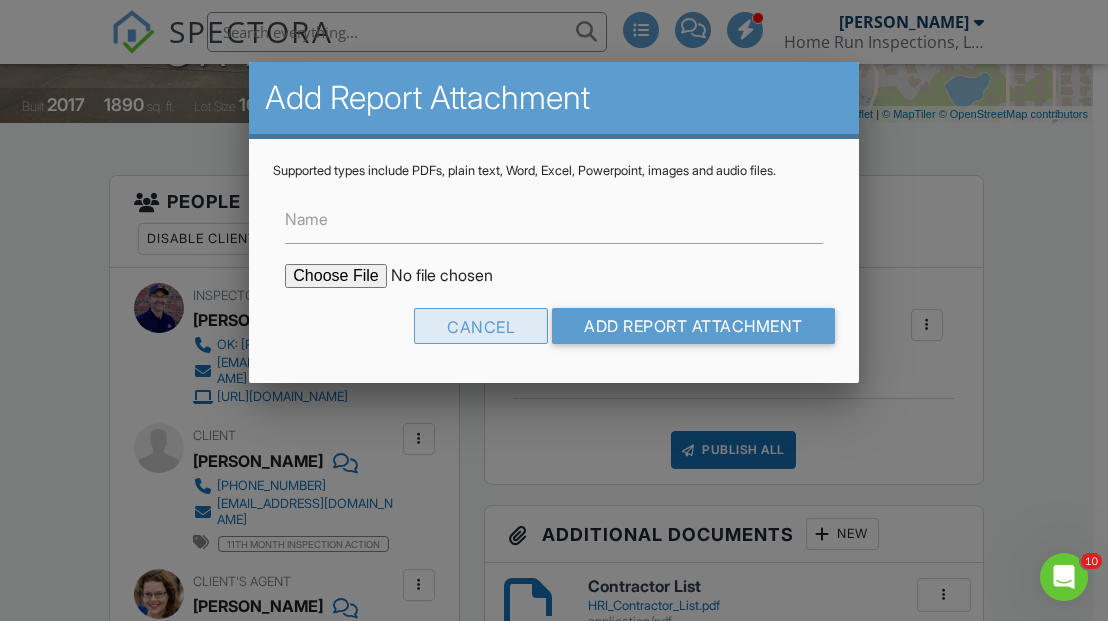 click on "Cancel" at bounding box center [481, 326] 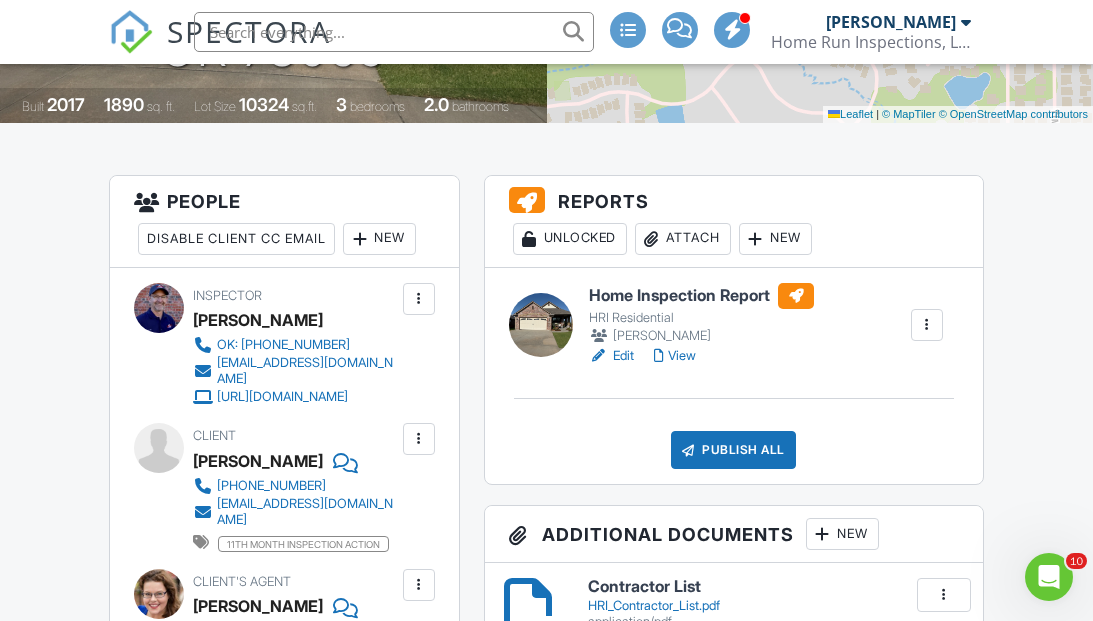 click on "Attach" at bounding box center [683, 239] 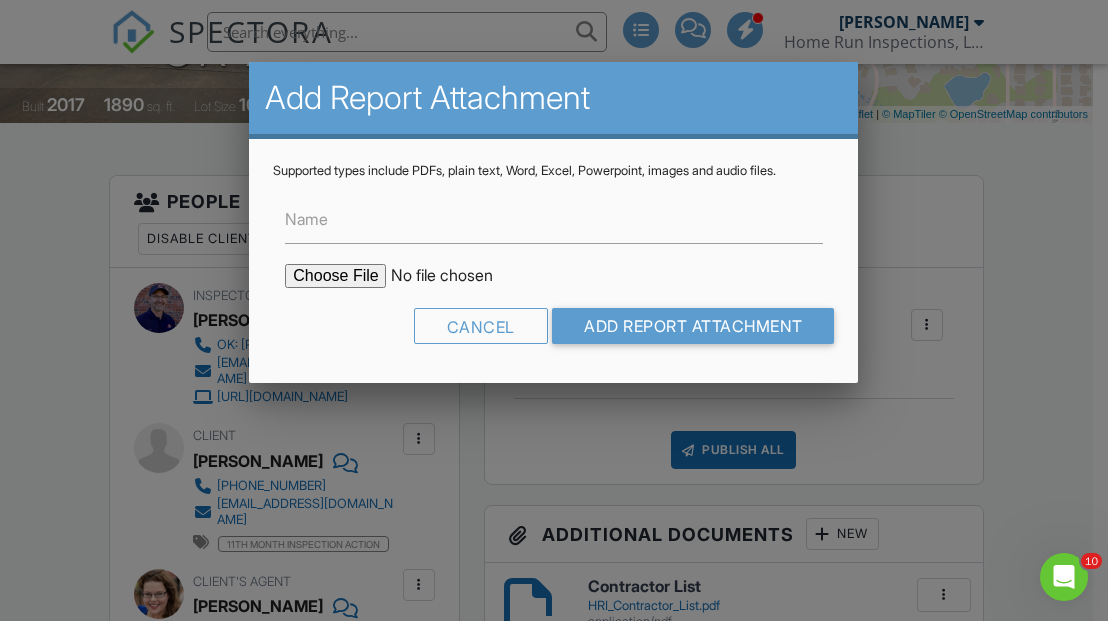 click at bounding box center [455, 276] 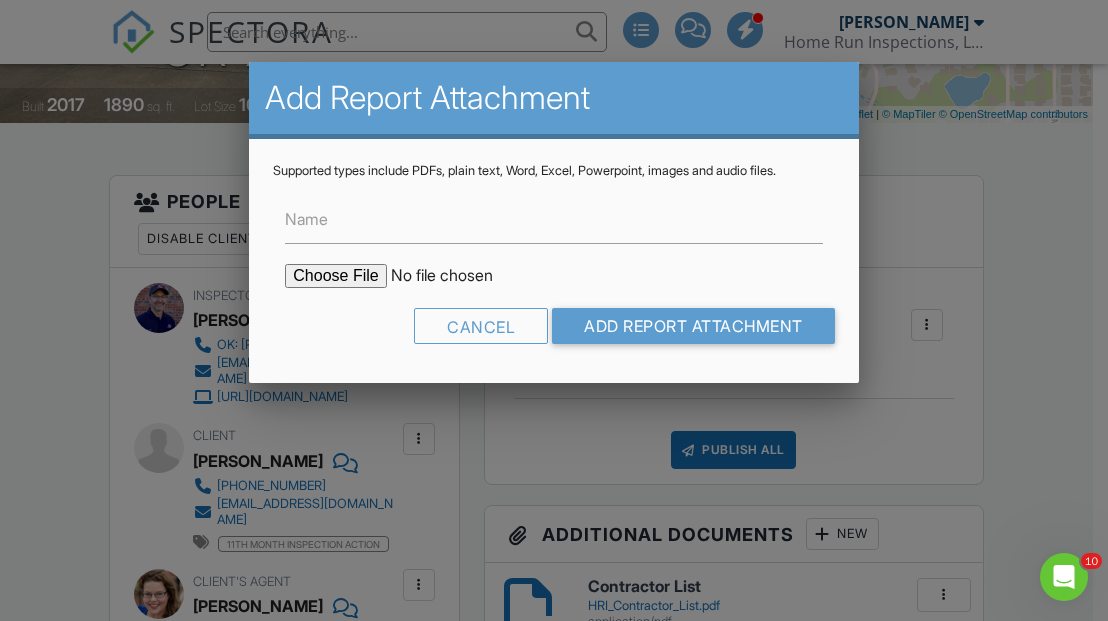 type on "C:\fakepath\3434 Crampton Gap Way, Norman, Ok 73069-2.pdf" 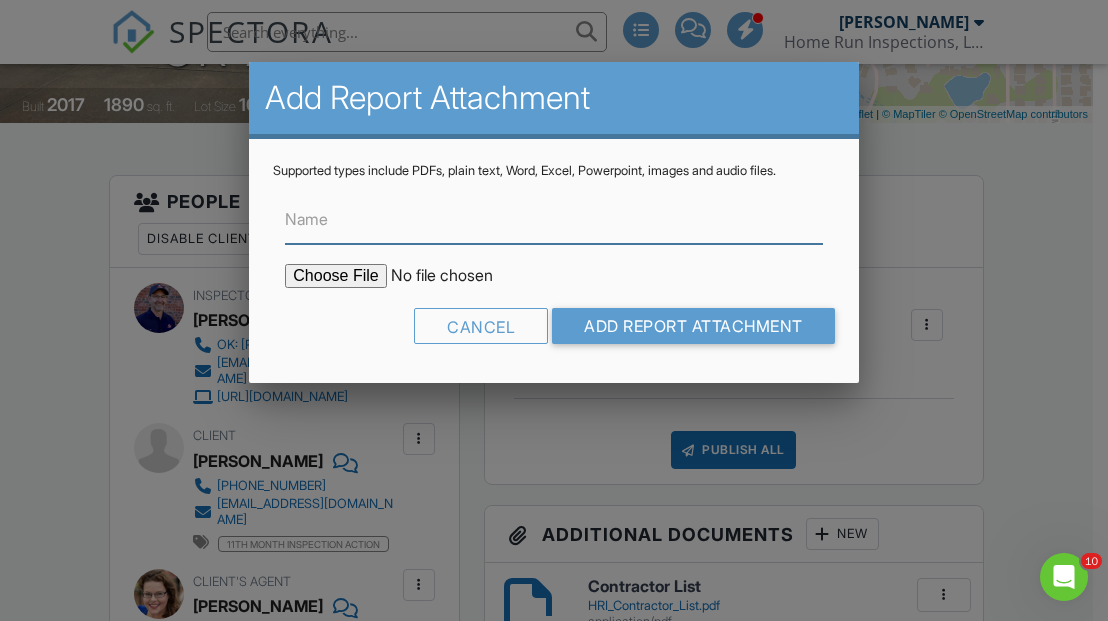 click on "Name" at bounding box center (553, 219) 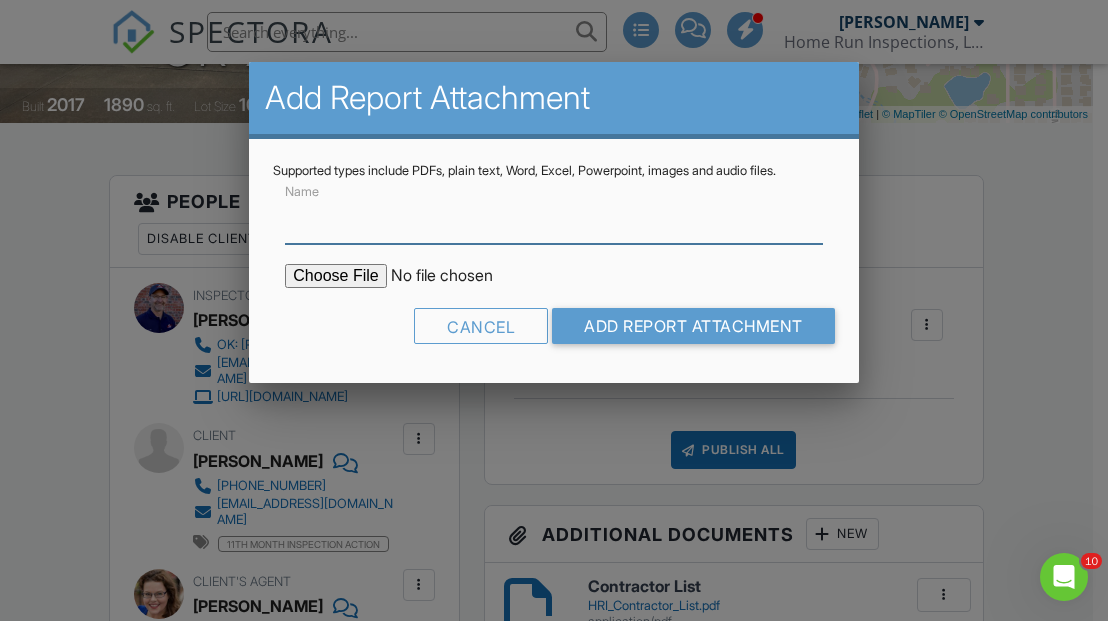 type on "Termite Inspection Report" 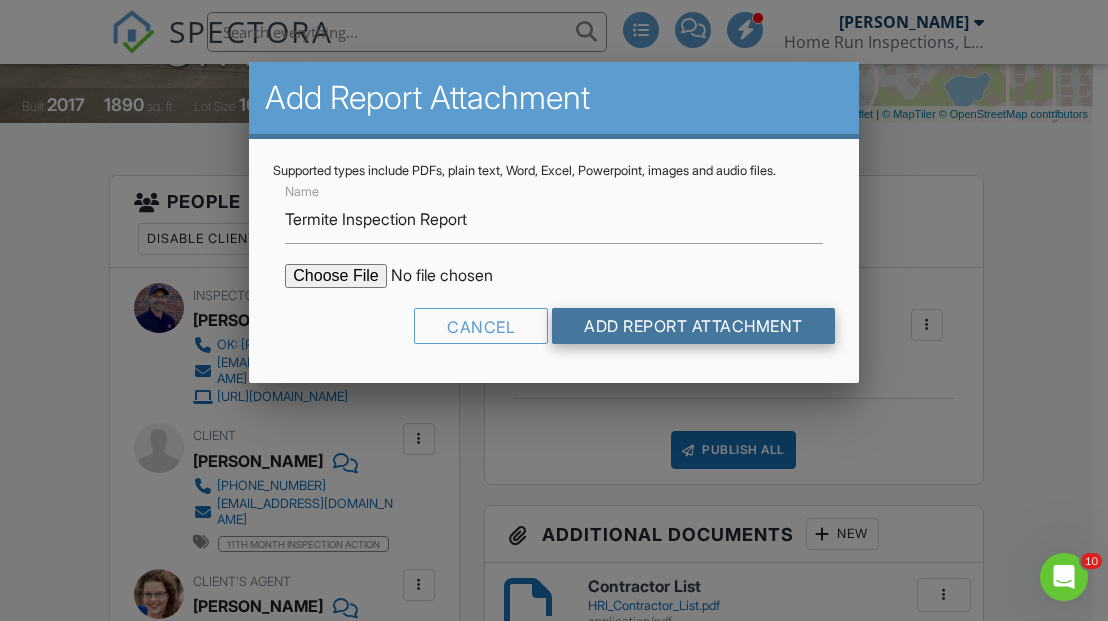 click on "Add Report Attachment" at bounding box center (693, 326) 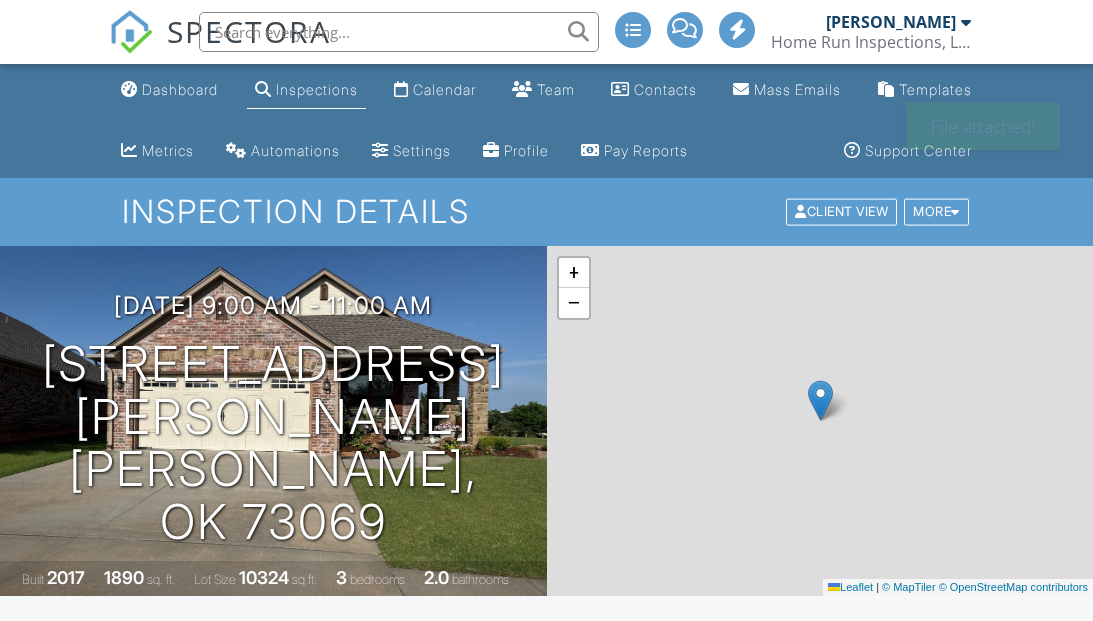 scroll, scrollTop: 0, scrollLeft: 0, axis: both 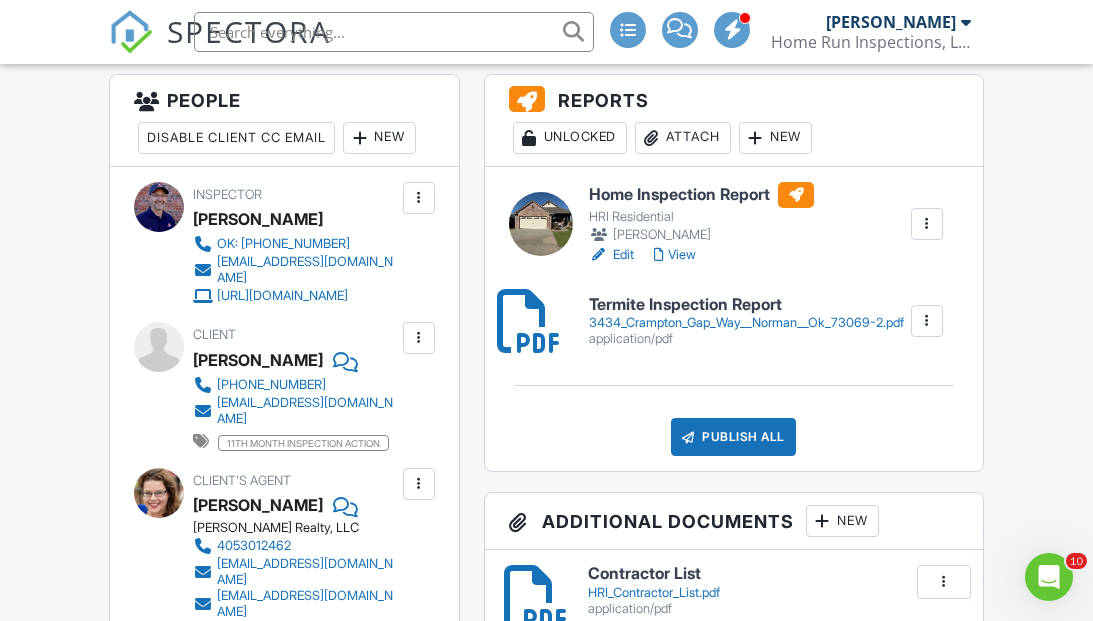 click on "Publish All" at bounding box center [733, 437] 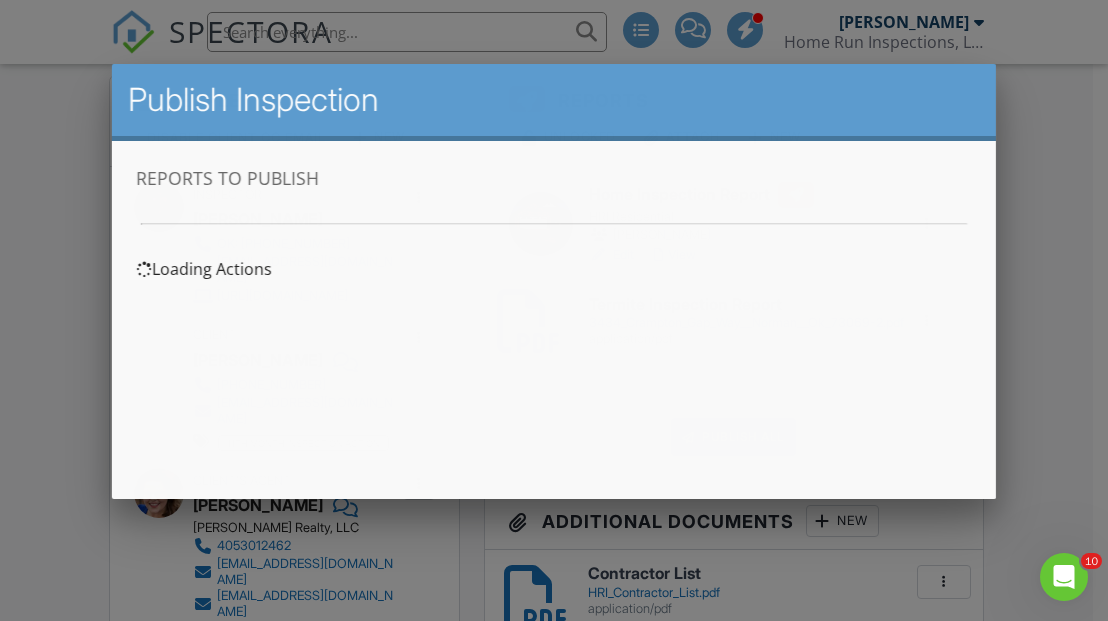 scroll, scrollTop: 0, scrollLeft: 0, axis: both 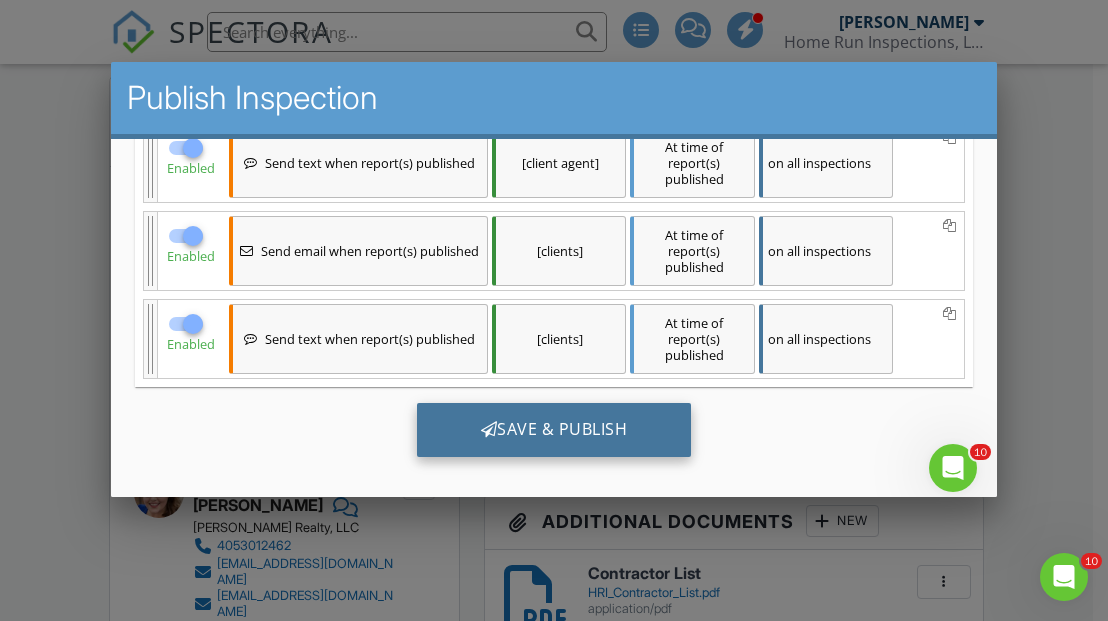 click on "Save & Publish" at bounding box center [553, 430] 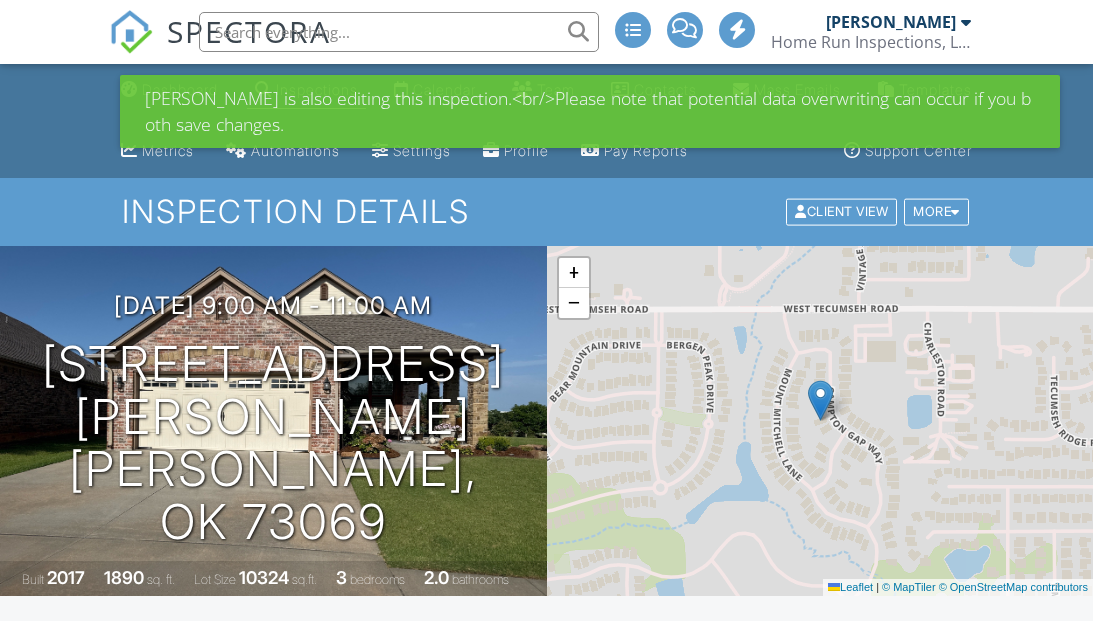 scroll, scrollTop: 0, scrollLeft: 0, axis: both 